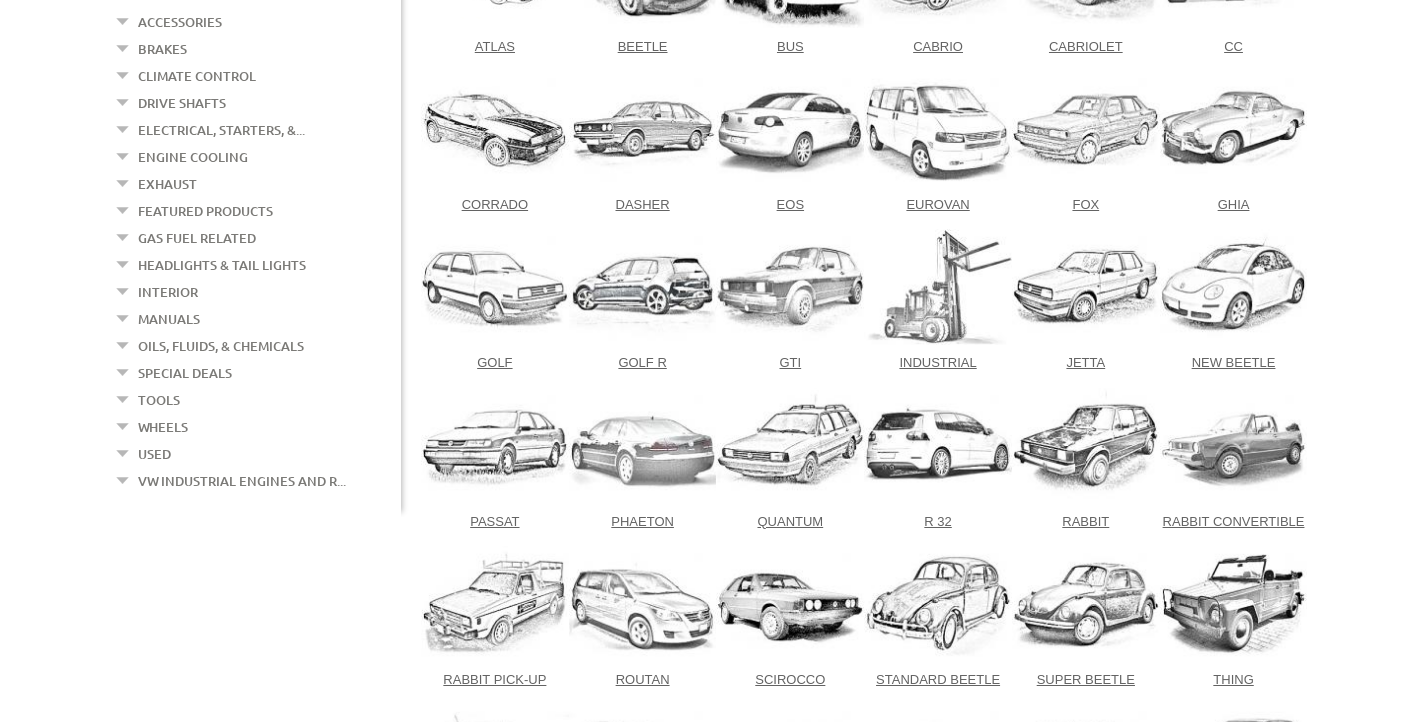 scroll, scrollTop: 472, scrollLeft: 0, axis: vertical 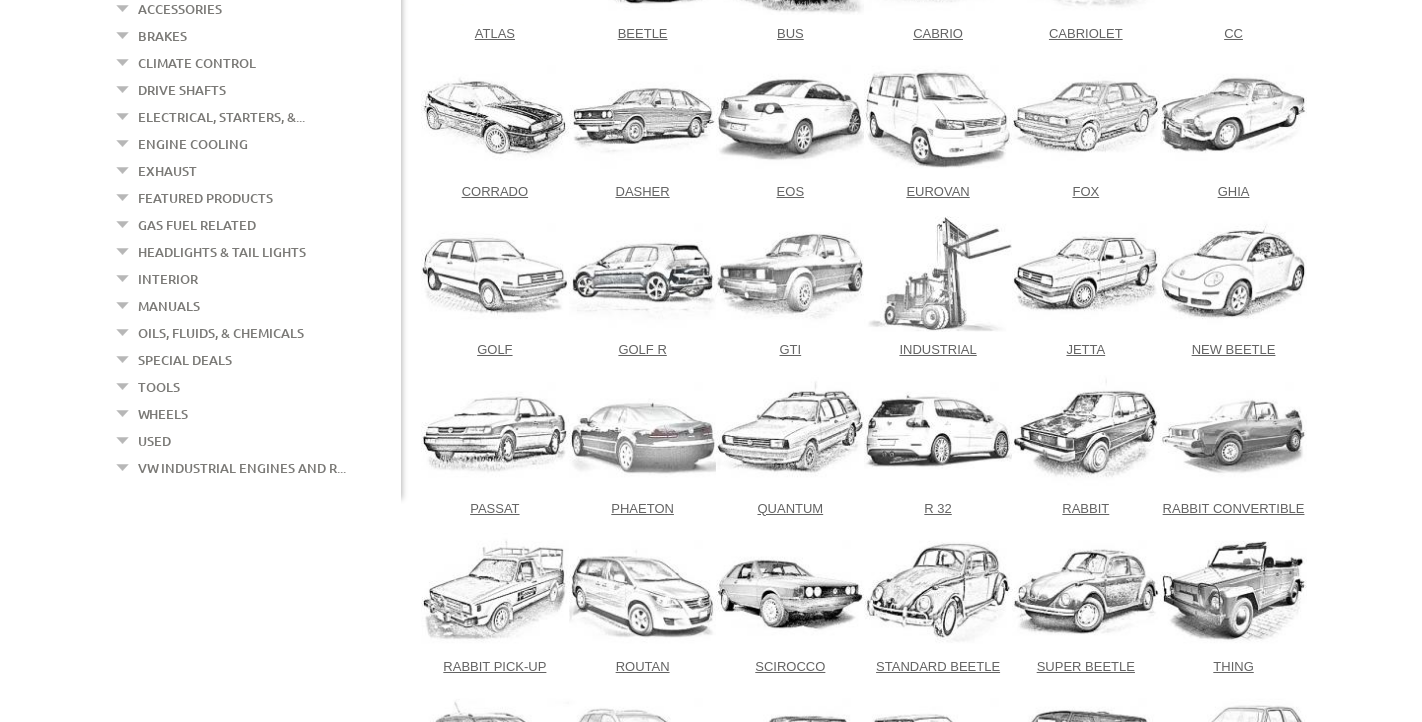 click at bounding box center [1086, 273] 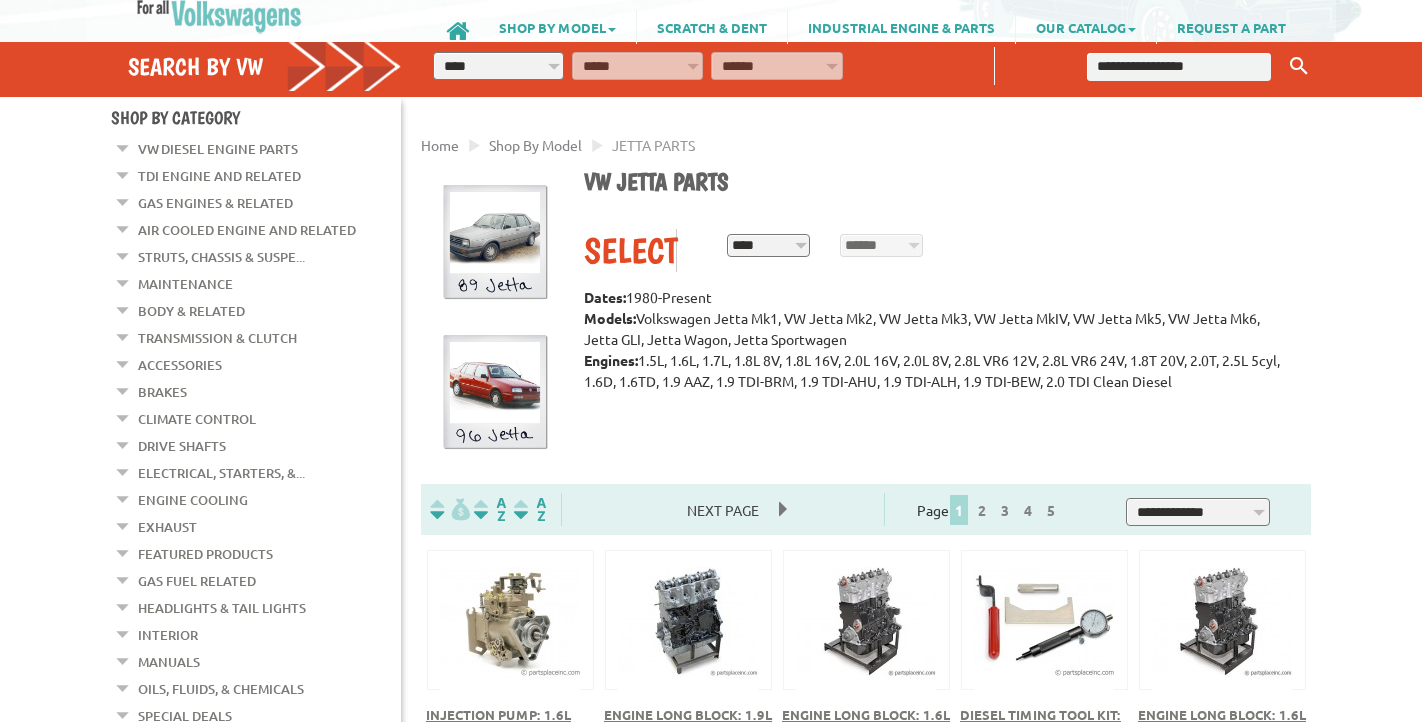 scroll, scrollTop: 118, scrollLeft: 0, axis: vertical 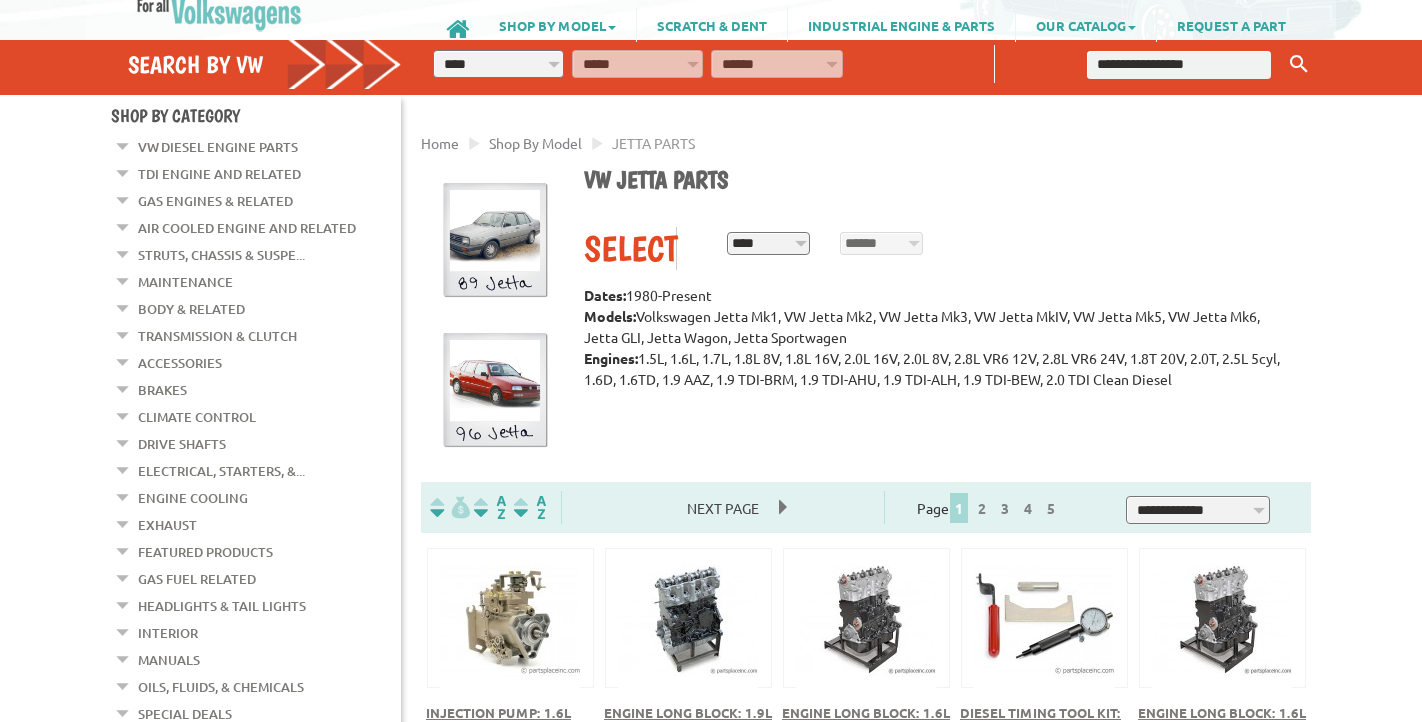 click on "**********" at bounding box center (768, 244) 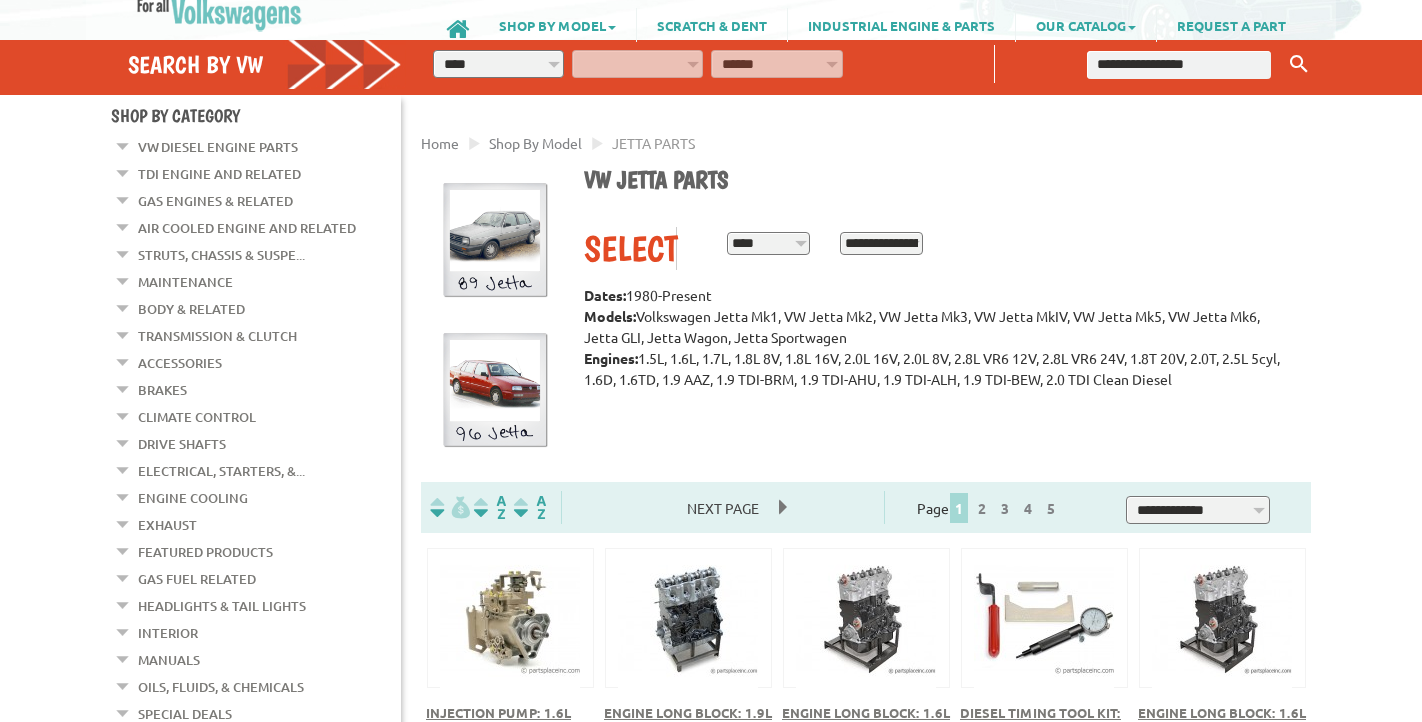 click on "**********" at bounding box center (881, 244) 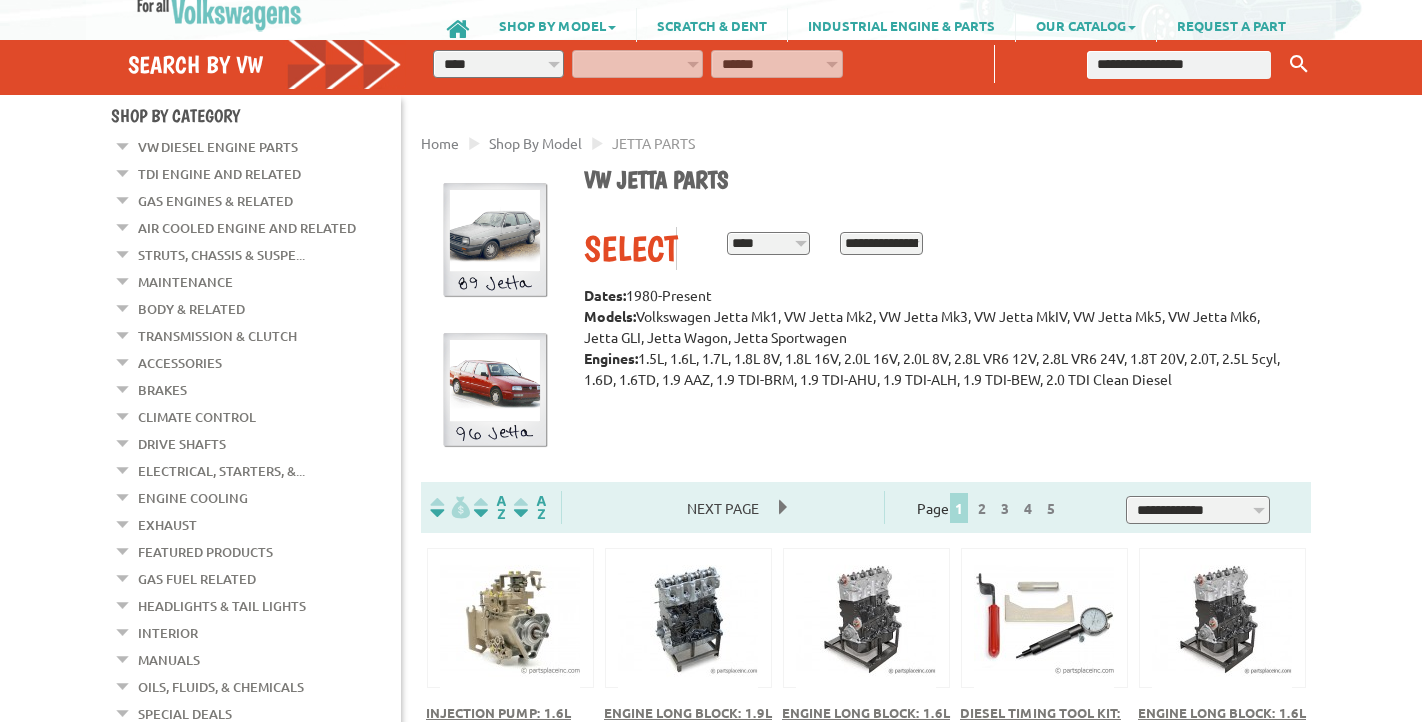 select on "*********" 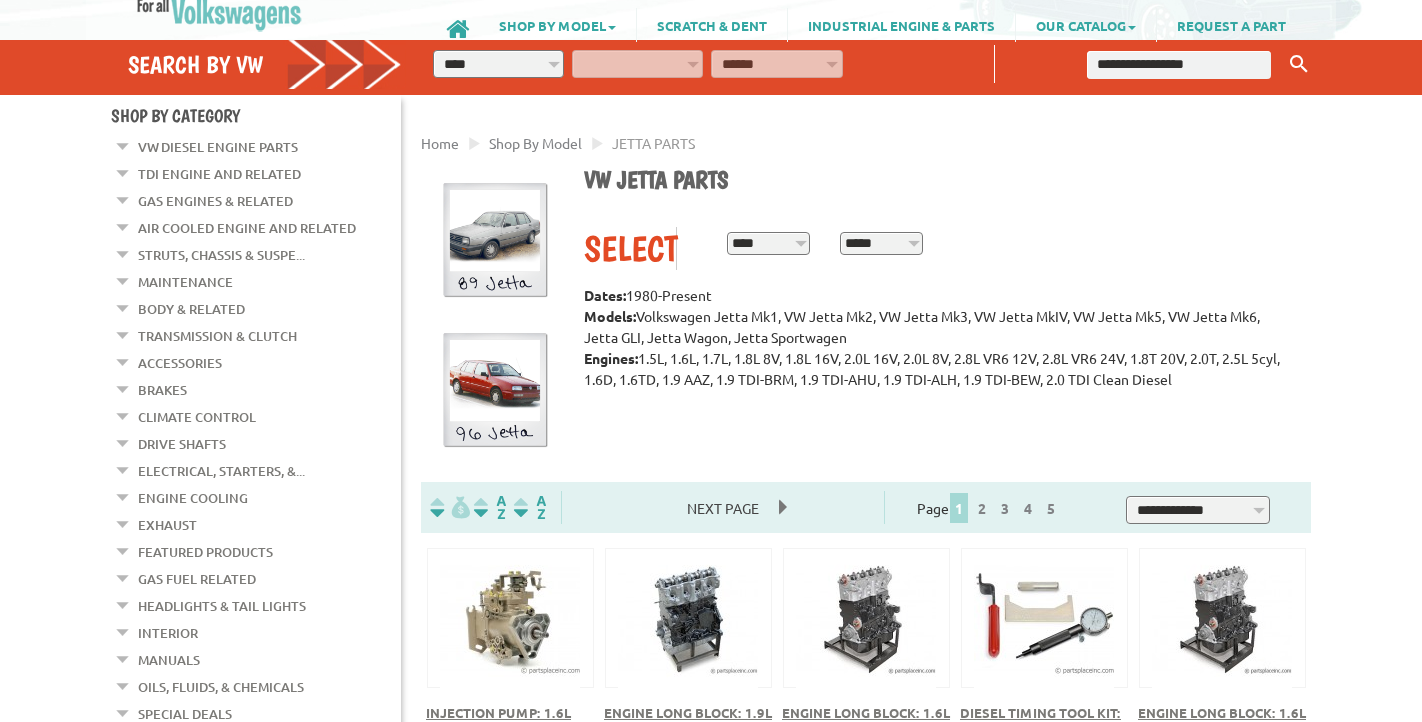 select 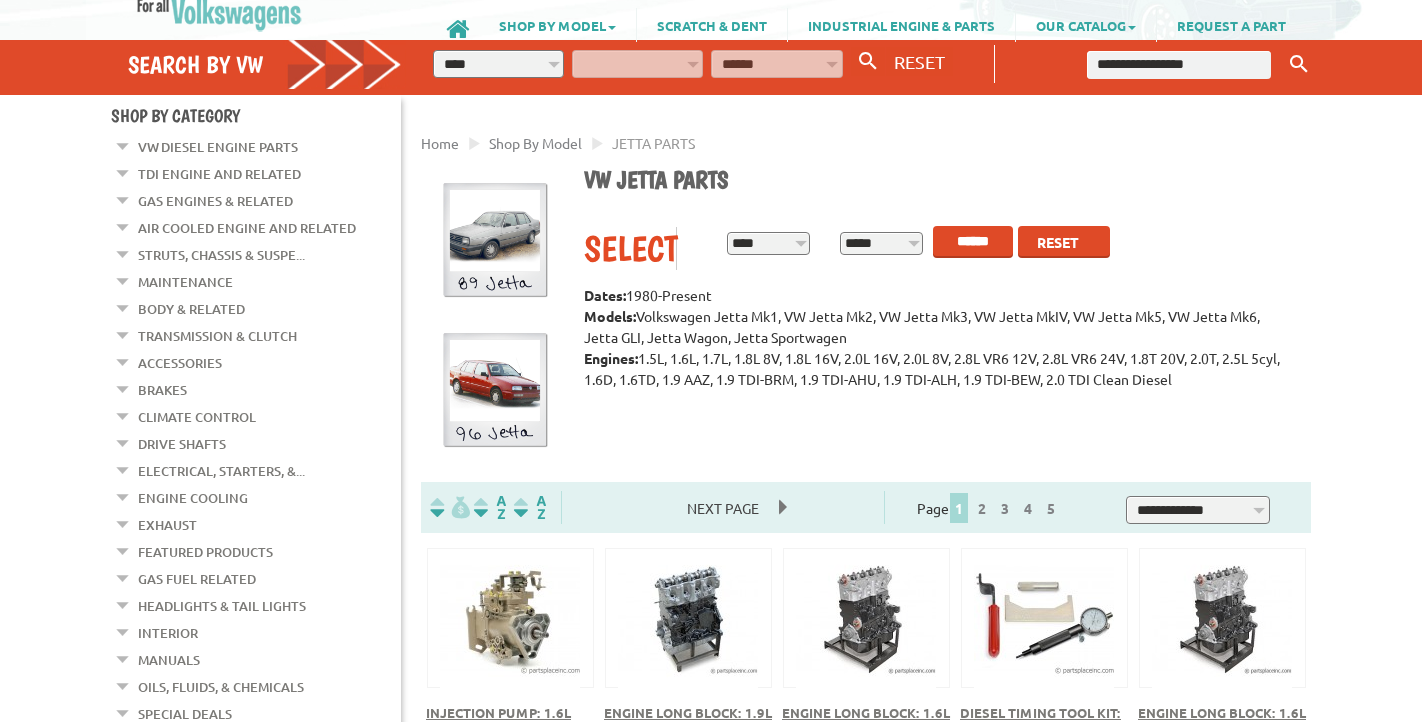 click on "******" at bounding box center [973, 242] 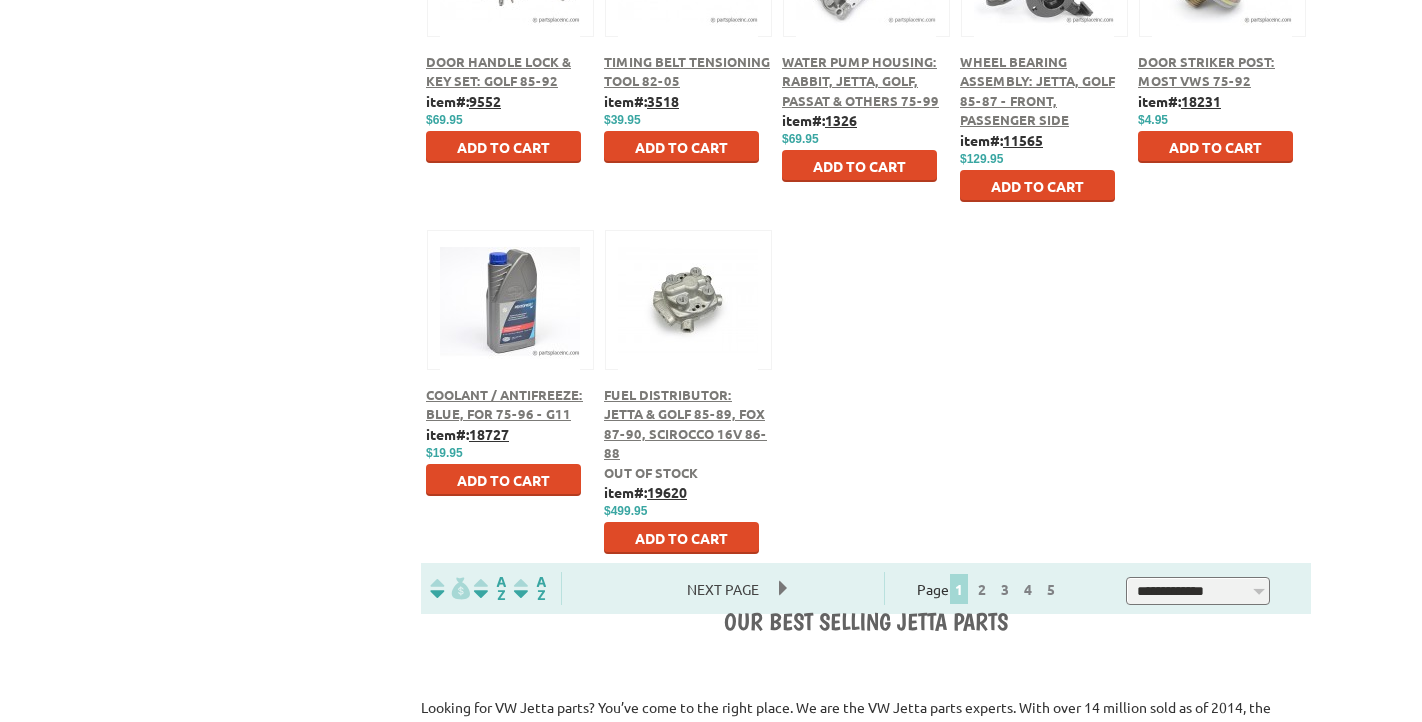 scroll, scrollTop: 1106, scrollLeft: 0, axis: vertical 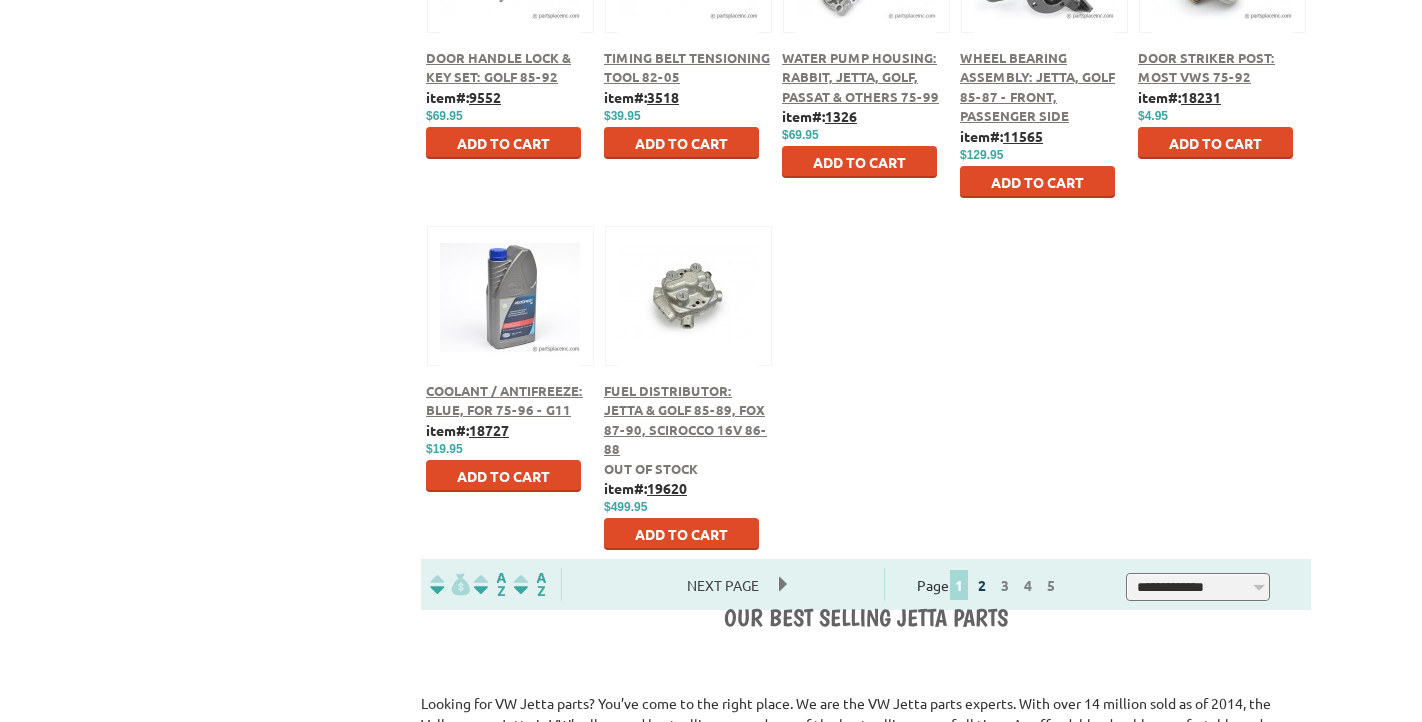 click on "2" at bounding box center (982, 585) 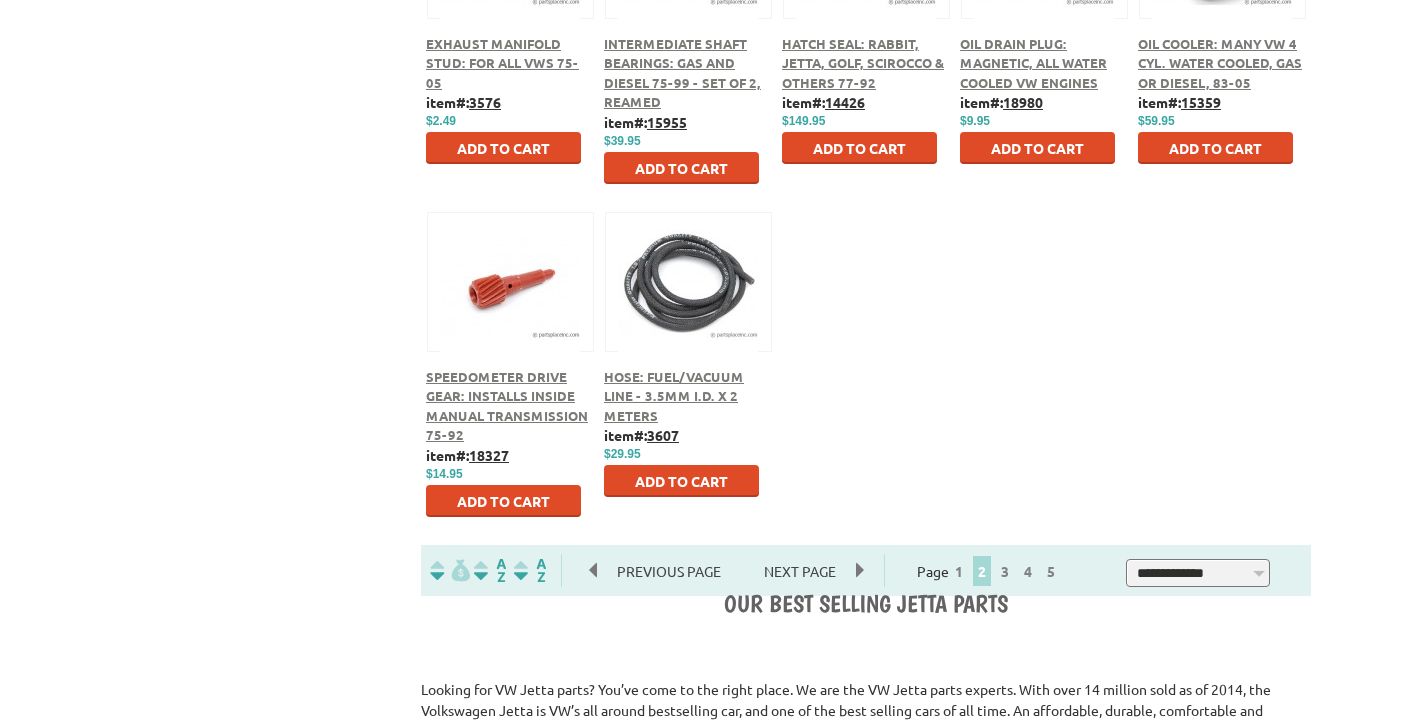 scroll, scrollTop: 1125, scrollLeft: 0, axis: vertical 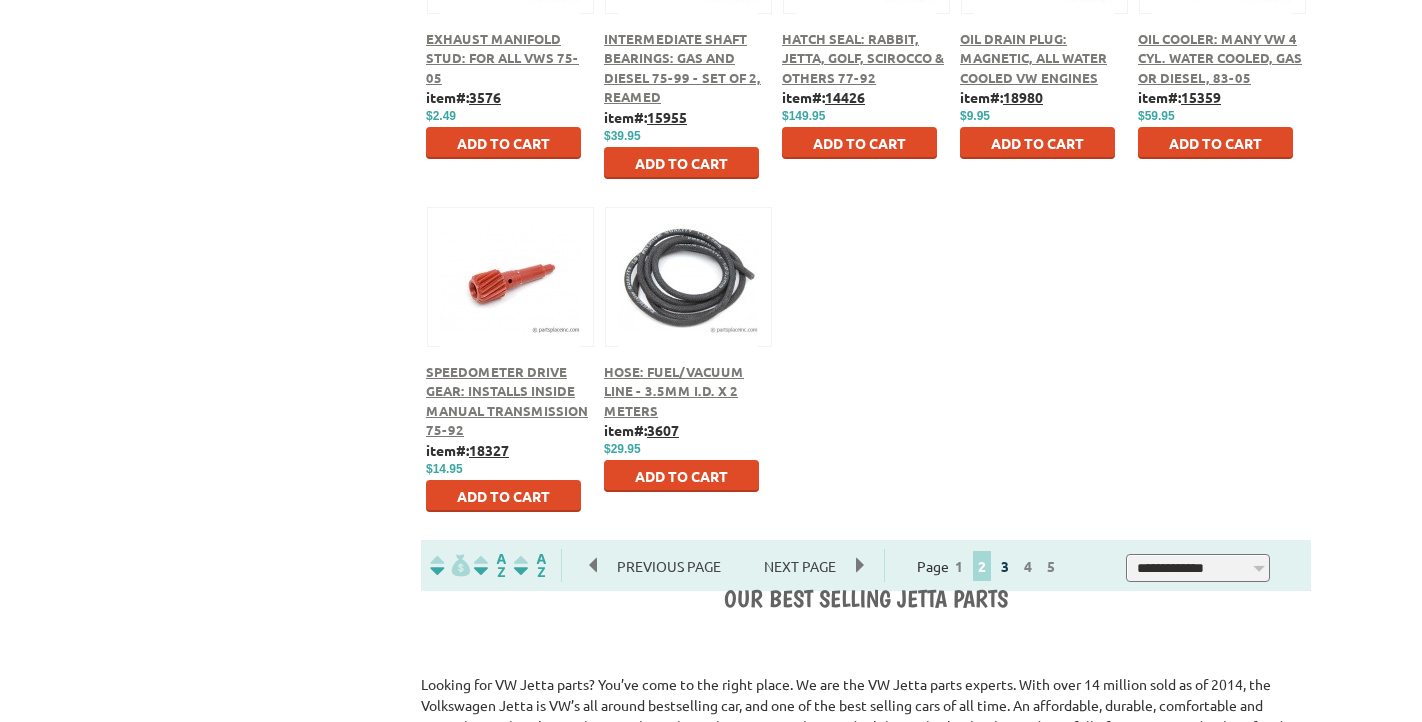 click on "3" at bounding box center [1005, 566] 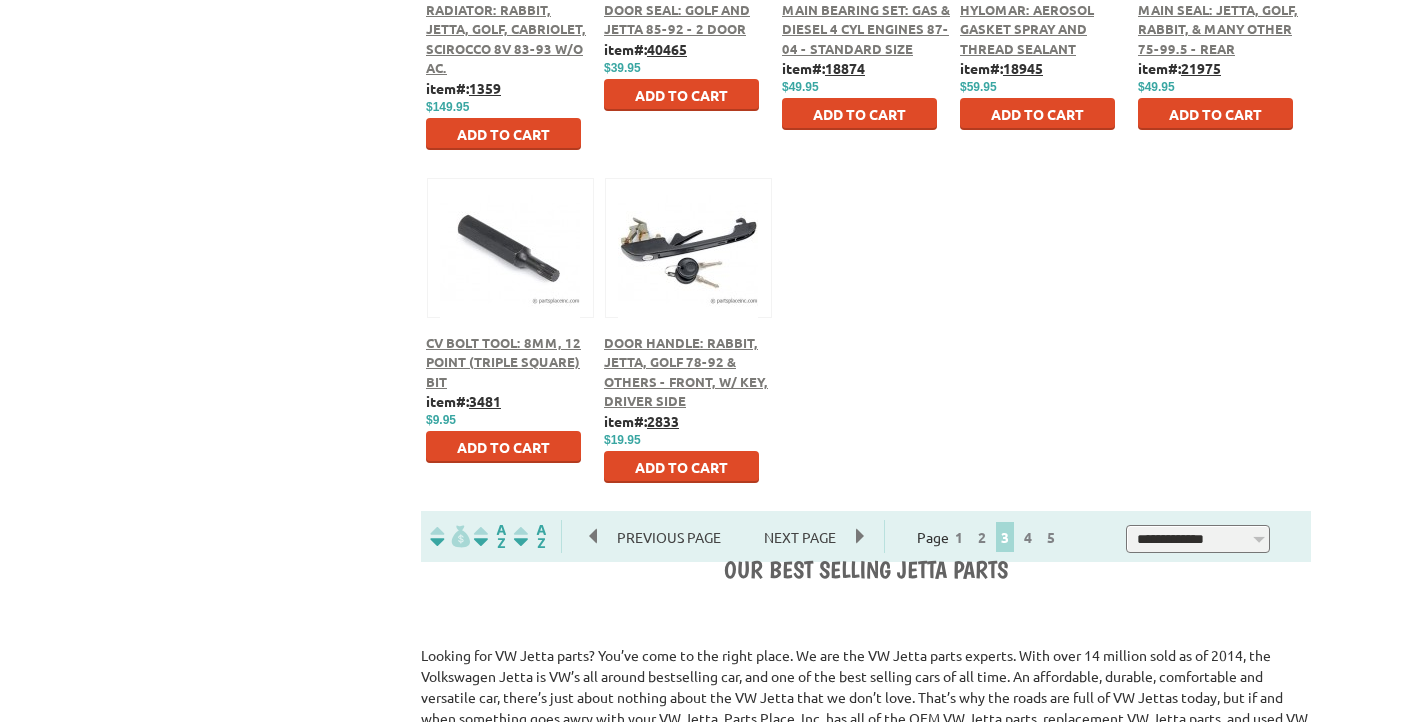 scroll, scrollTop: 1157, scrollLeft: 0, axis: vertical 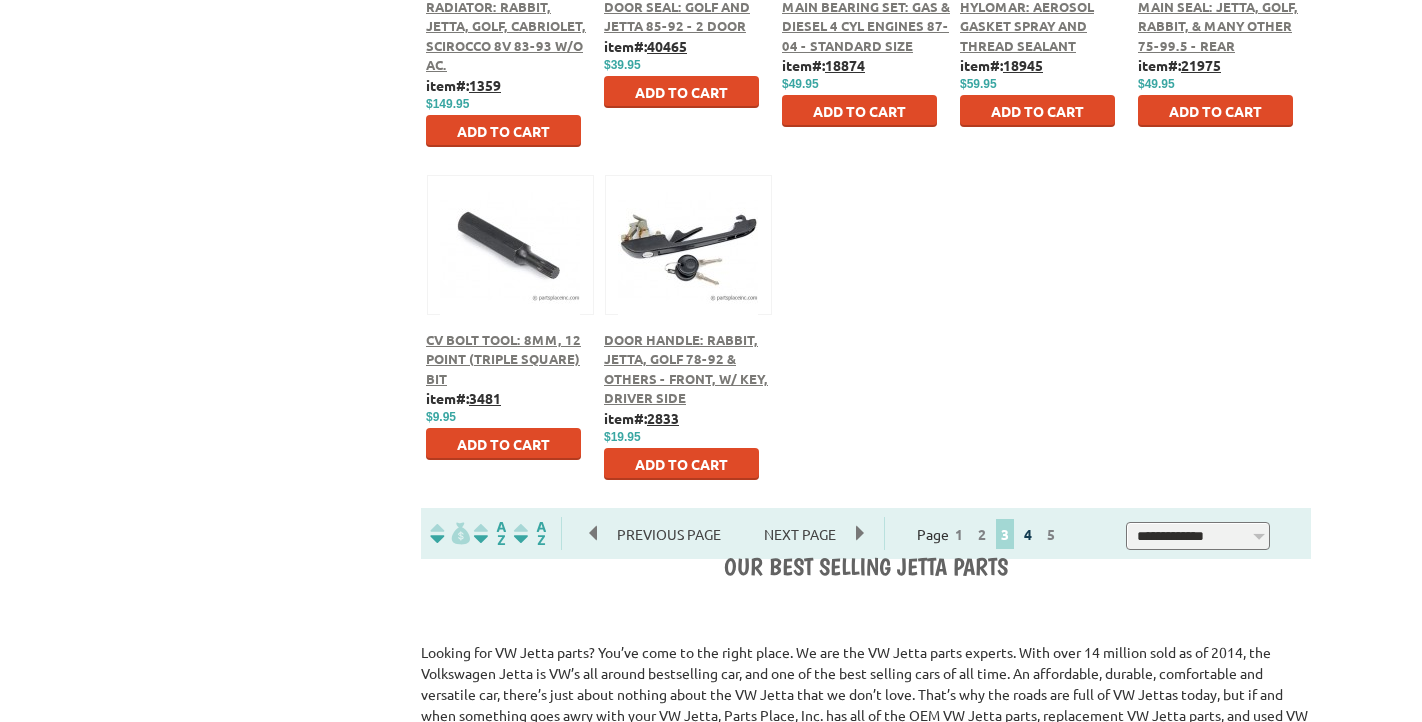 click on "4" at bounding box center [1028, 534] 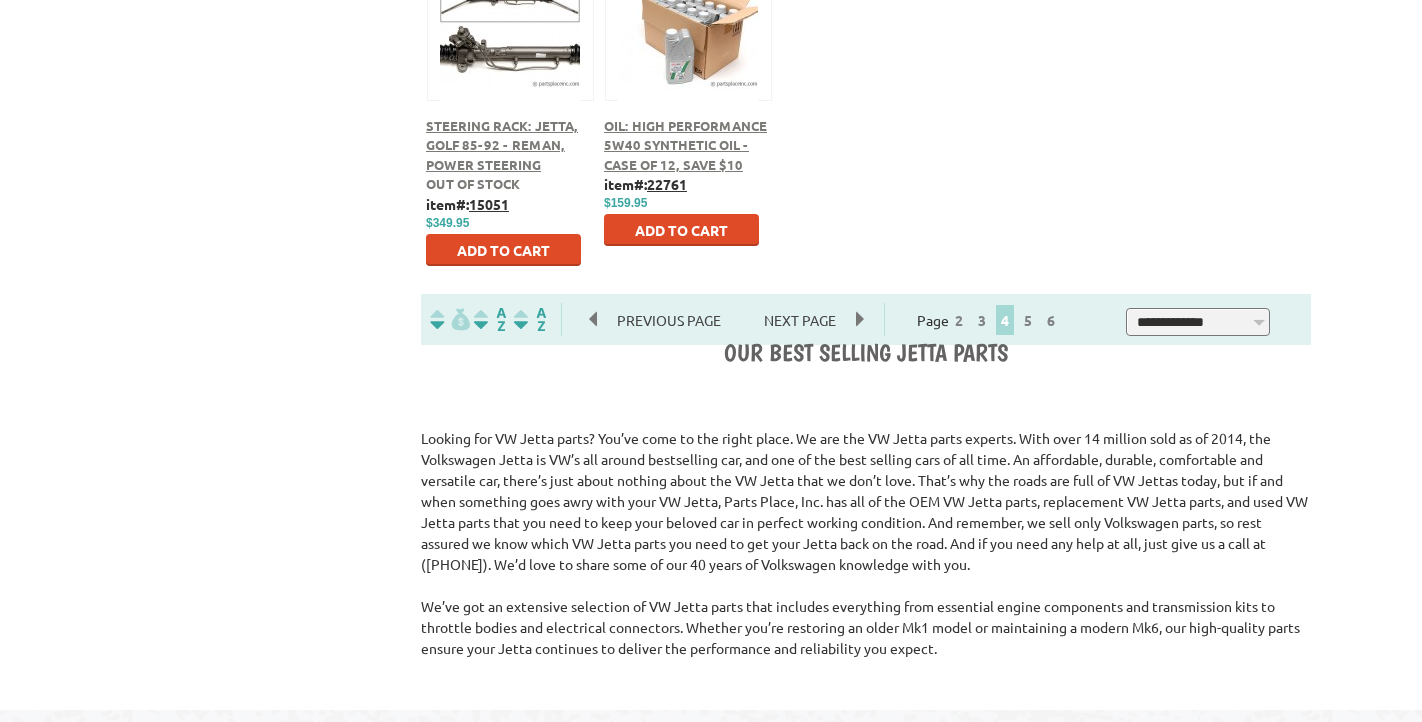 scroll, scrollTop: 1396, scrollLeft: 0, axis: vertical 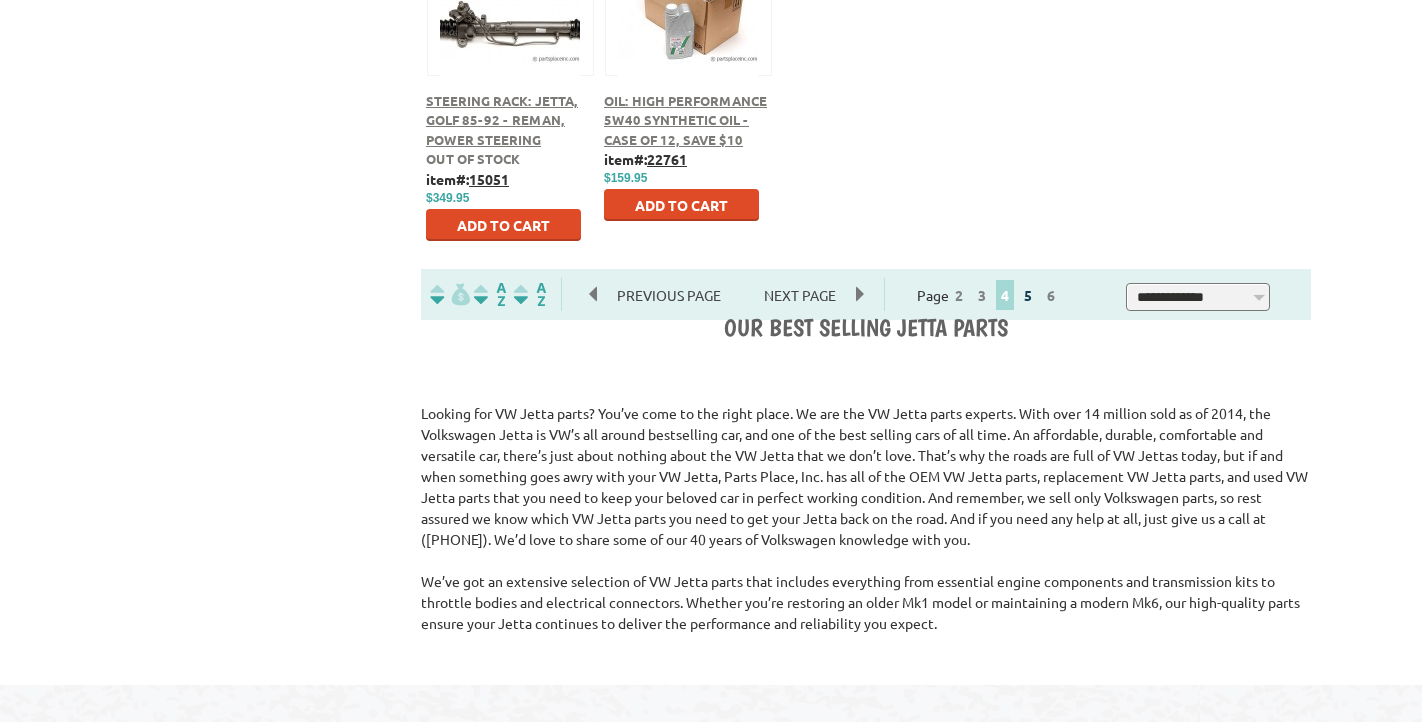 click on "5" at bounding box center [1028, 295] 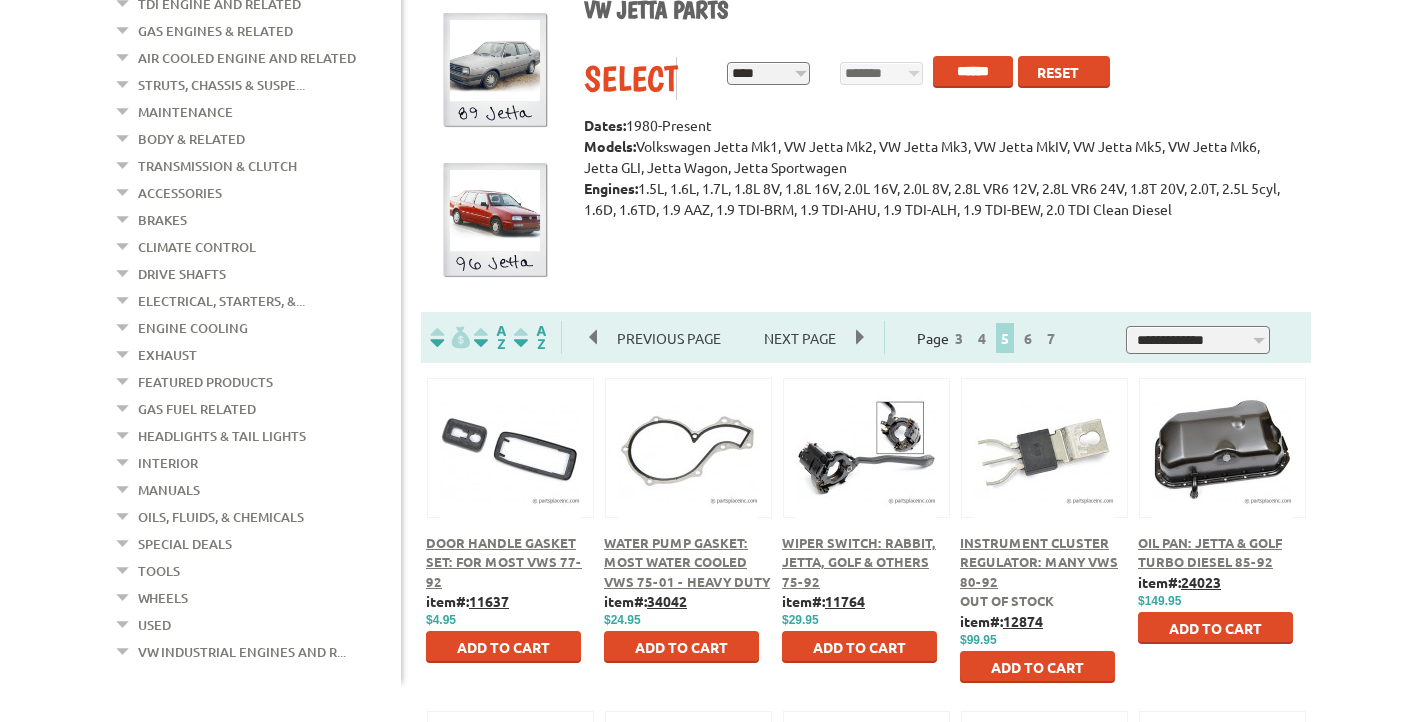scroll, scrollTop: 290, scrollLeft: 0, axis: vertical 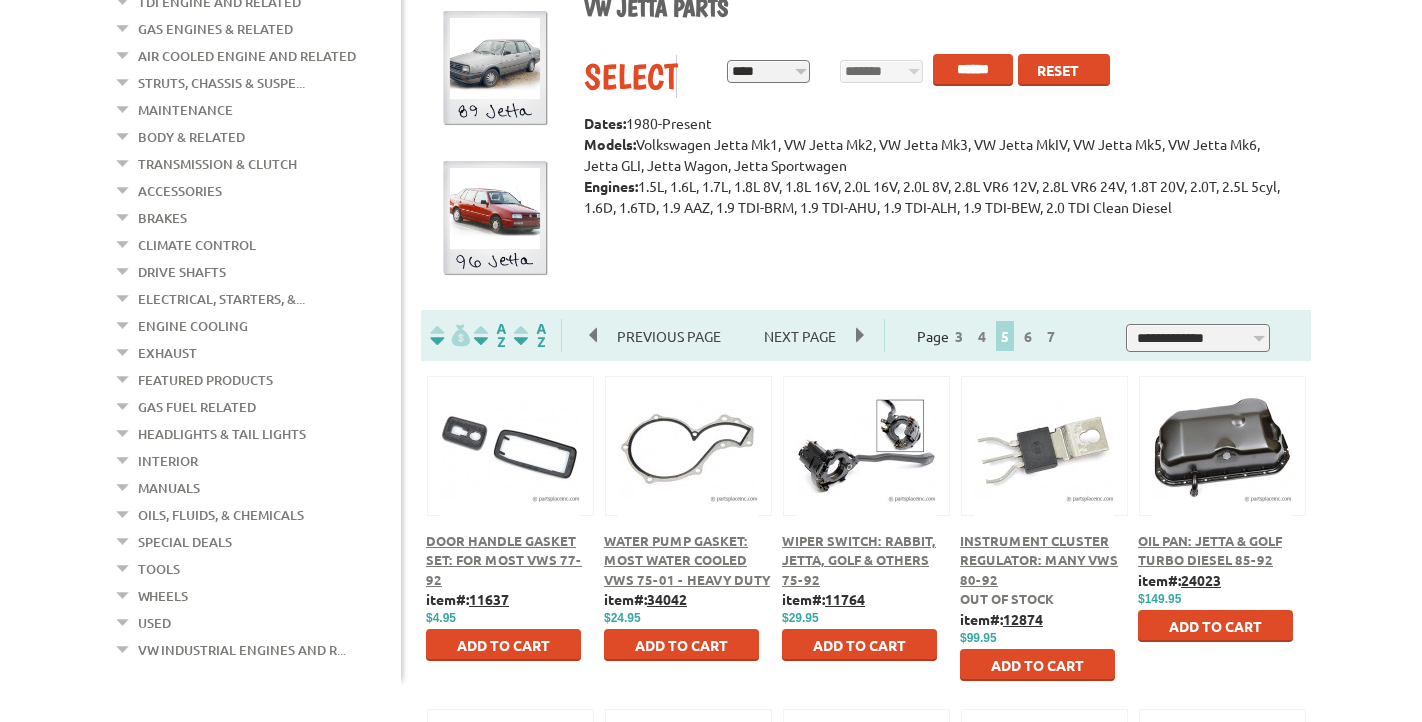 click at bounding box center [123, -30] 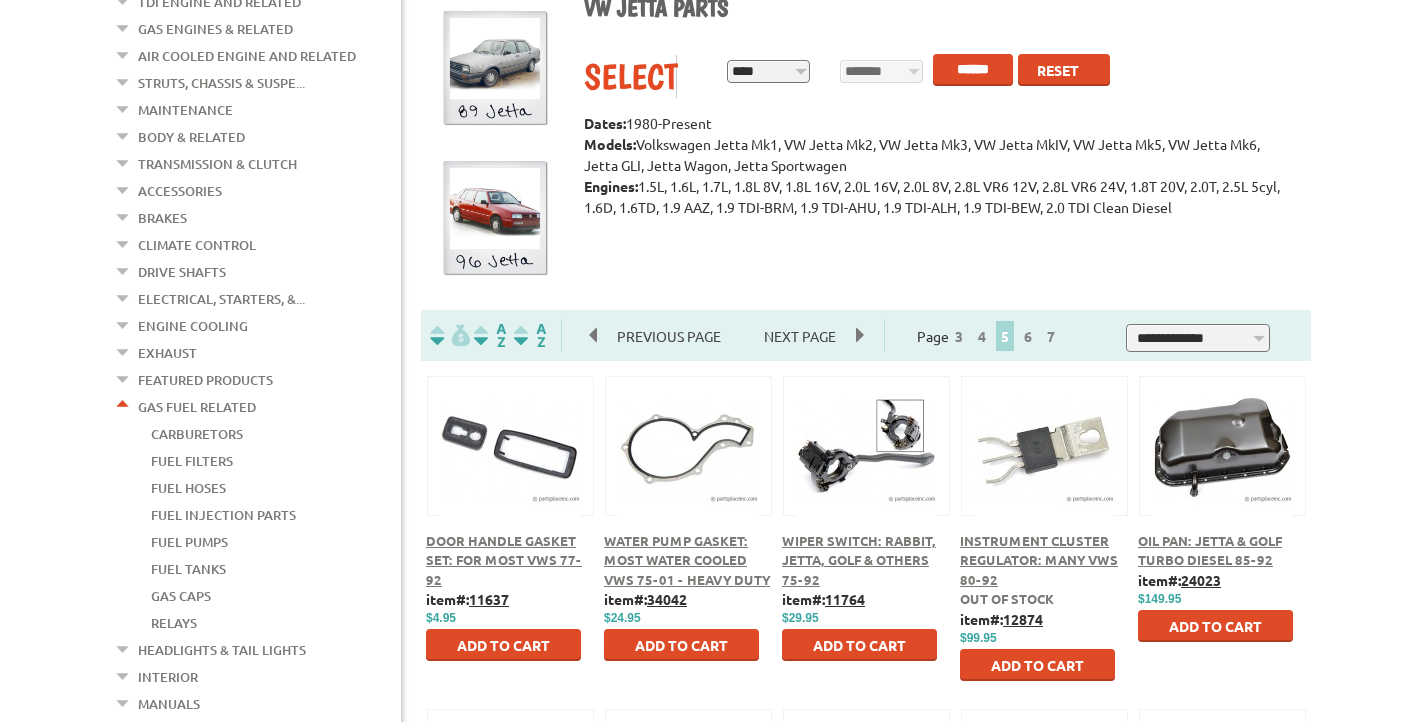 click on "Fuel Tanks" at bounding box center (188, 569) 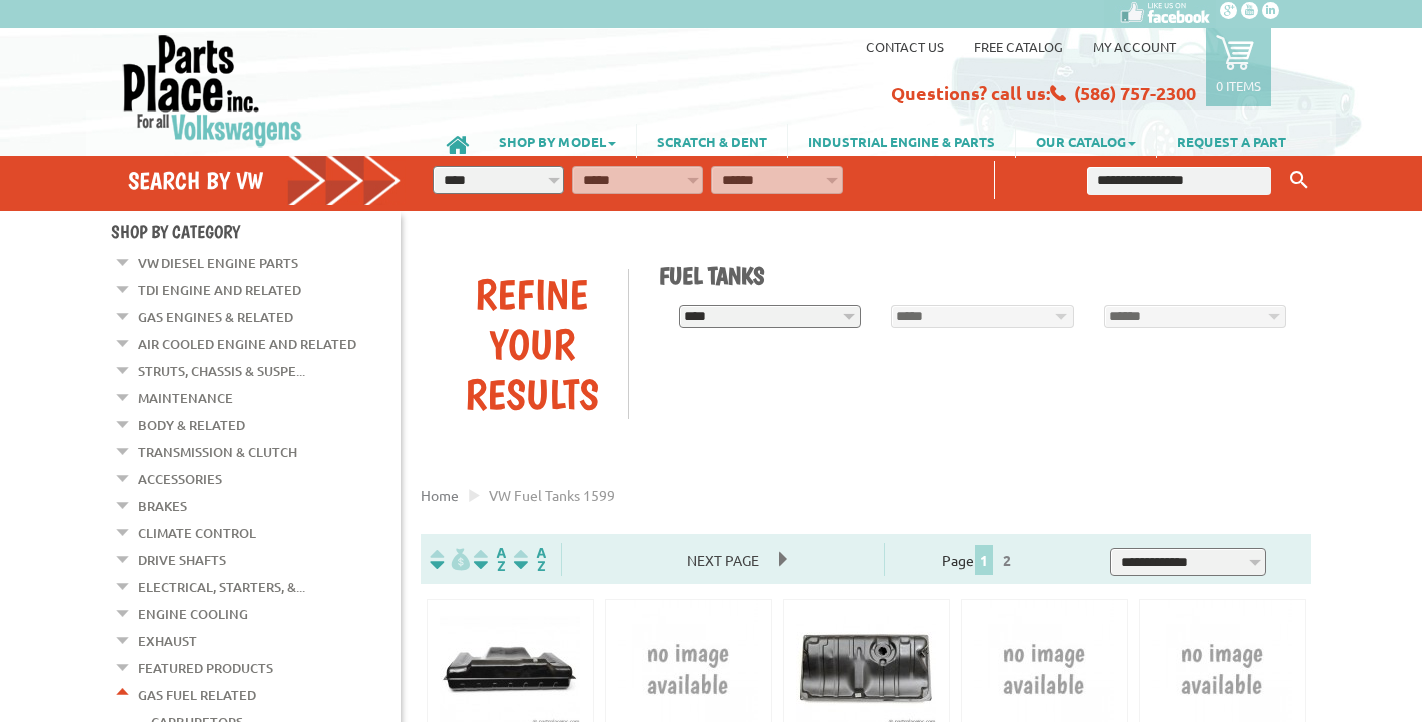 scroll, scrollTop: 41, scrollLeft: 0, axis: vertical 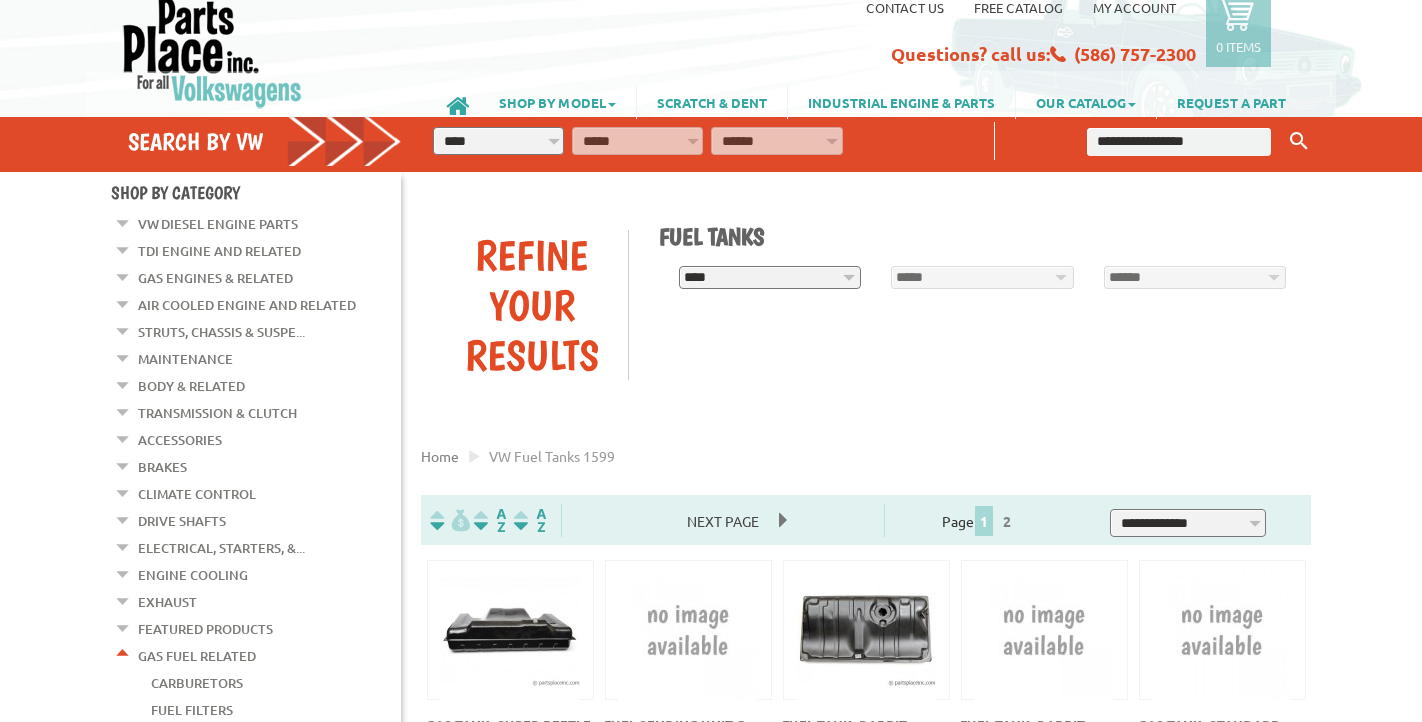 click on "**********" at bounding box center [770, 278] 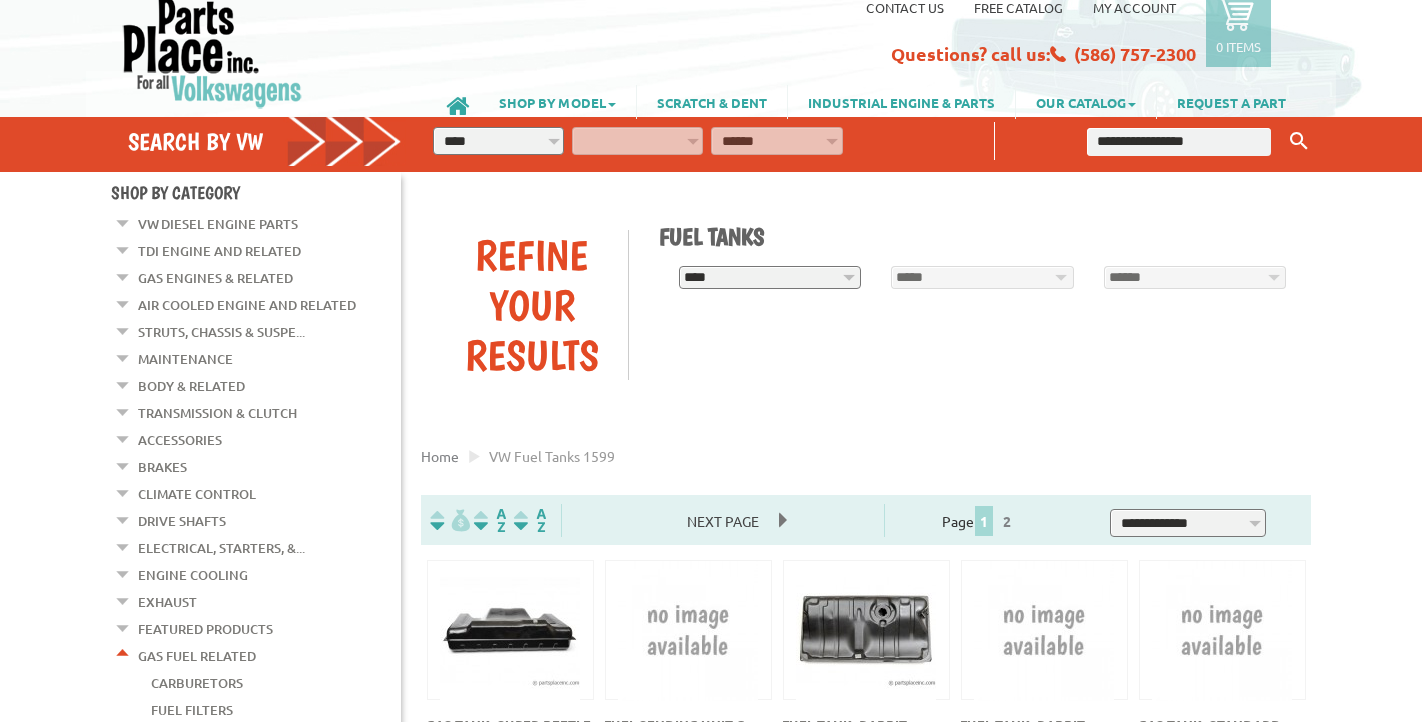 select 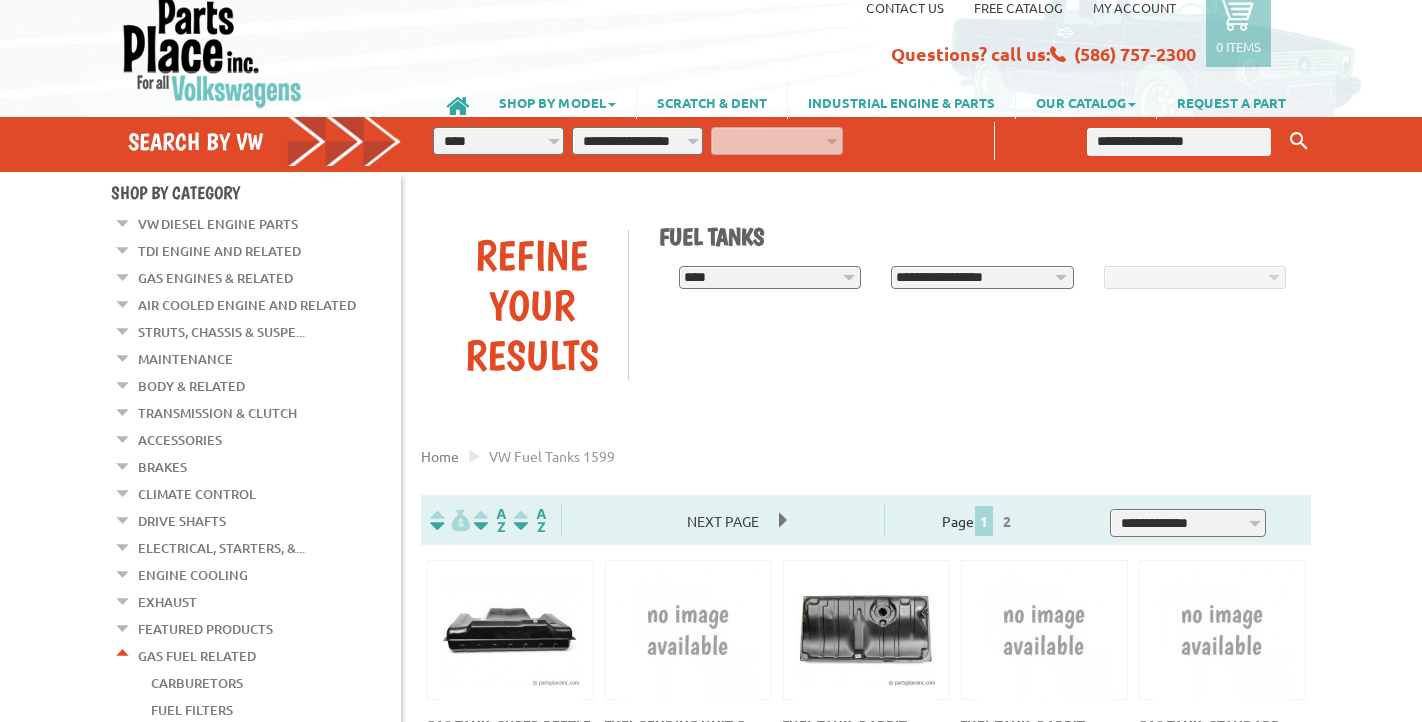 click on "**********" at bounding box center (982, 278) 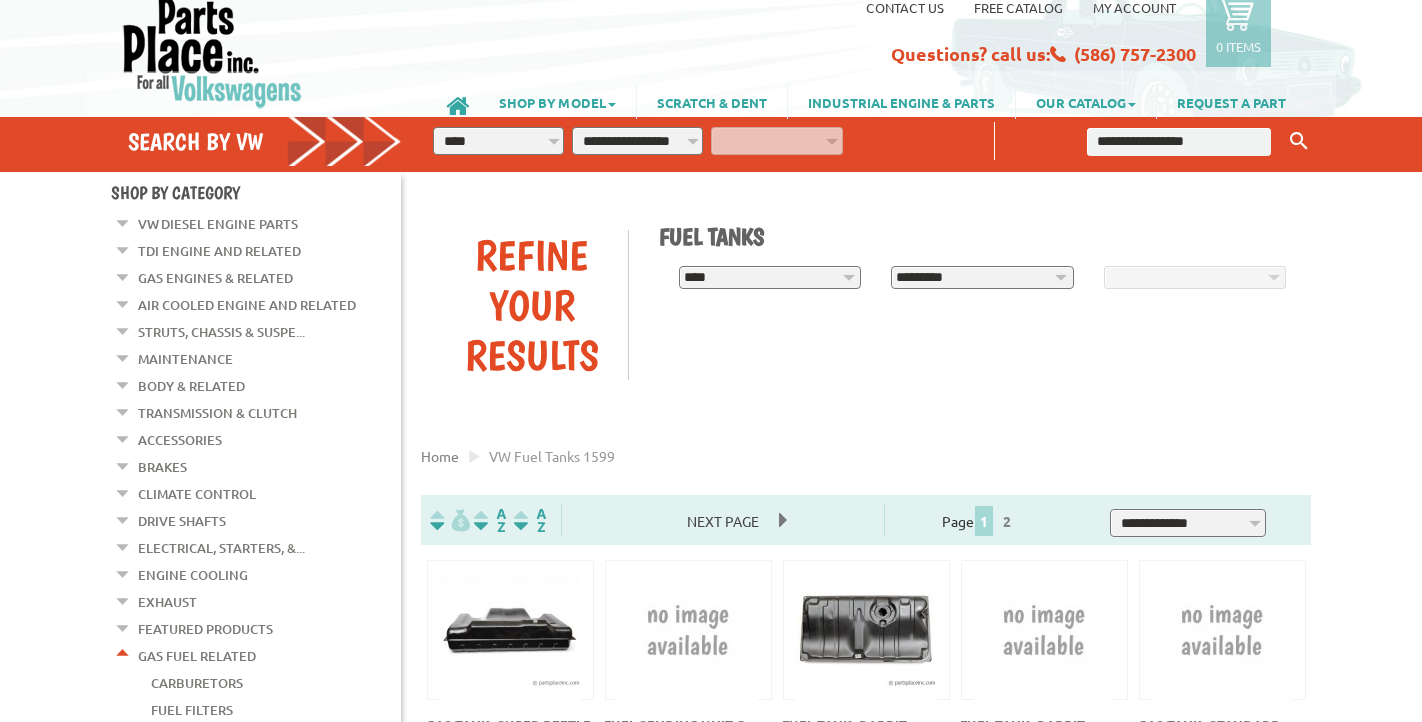 select on "*********" 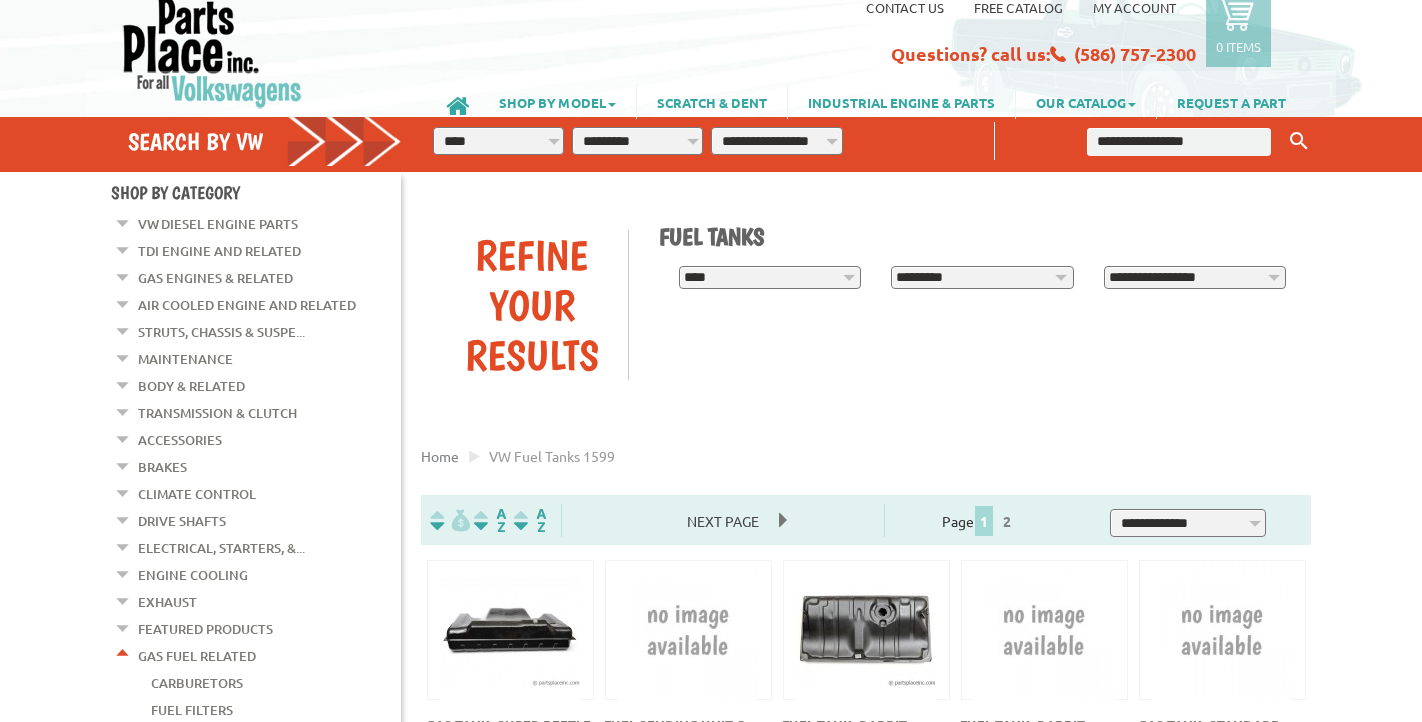 click on "**********" at bounding box center (1195, 278) 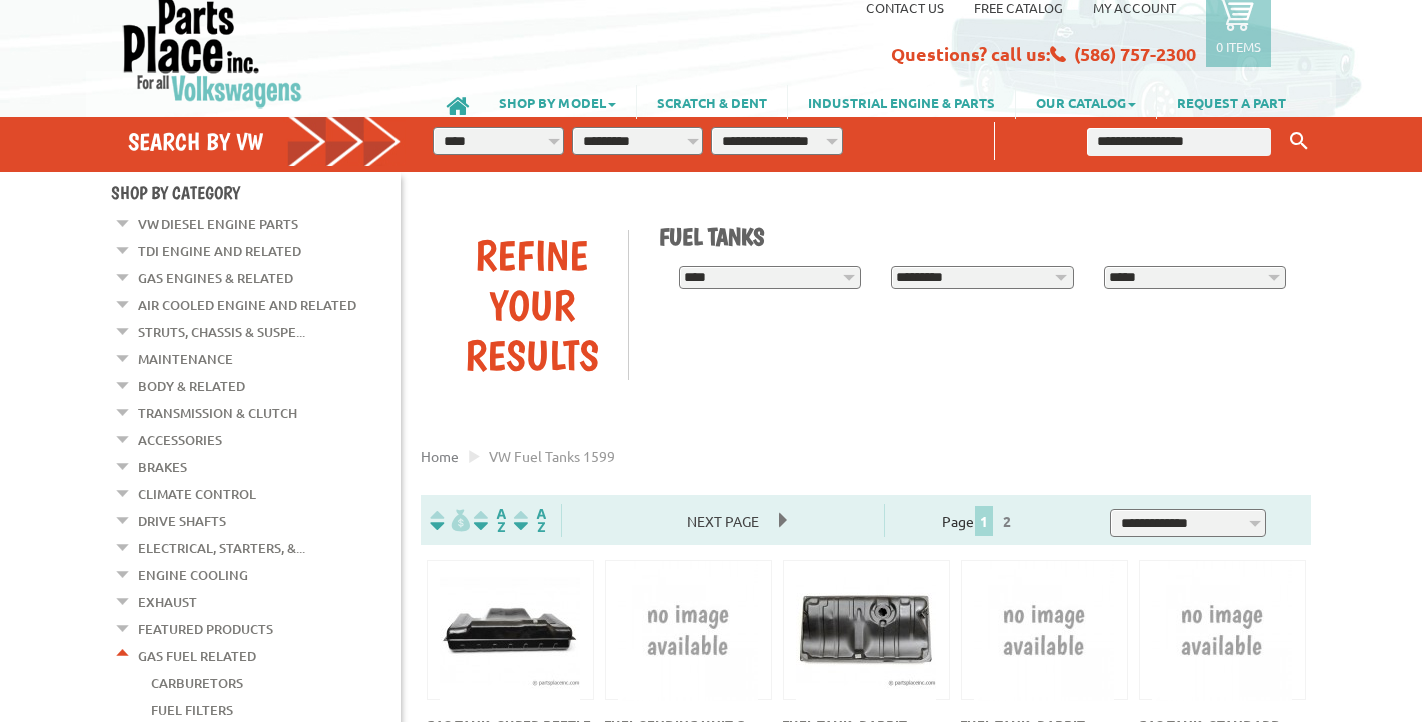 select on "*********" 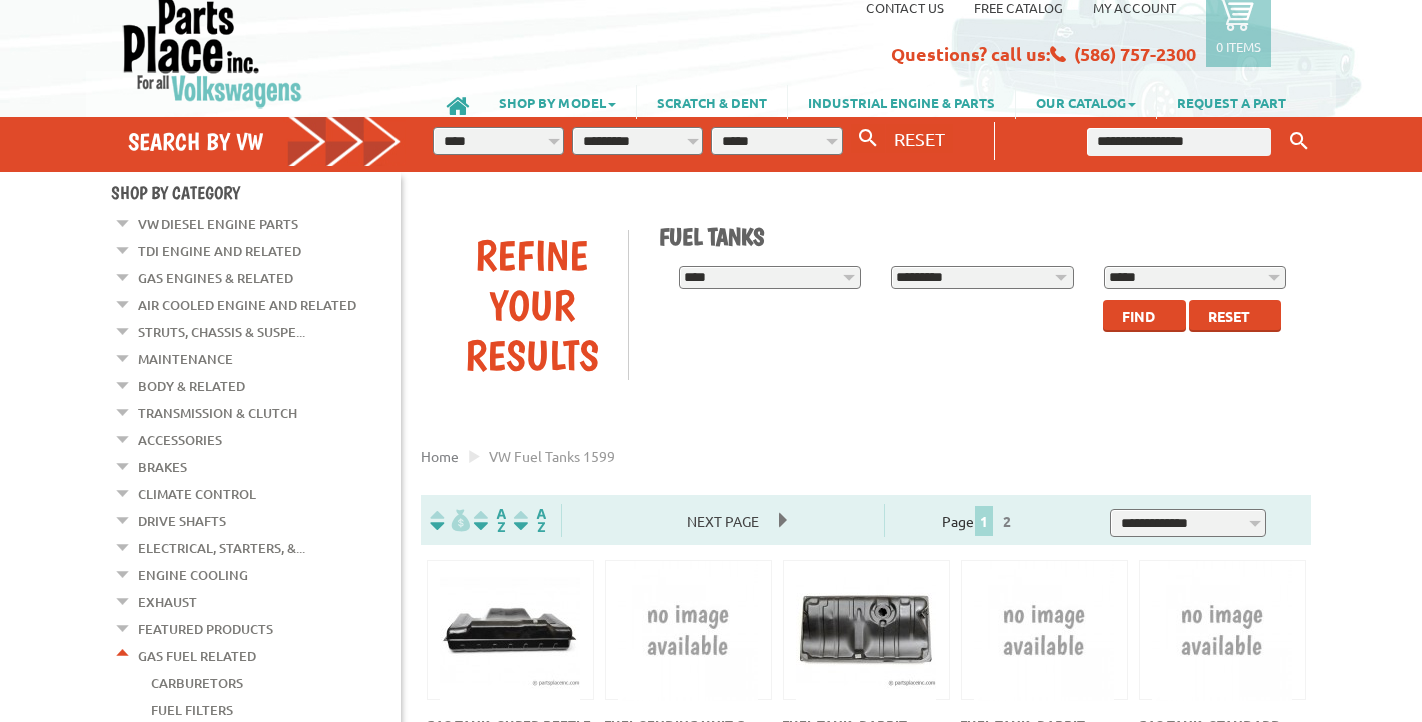 click on "Find" at bounding box center [1138, 316] 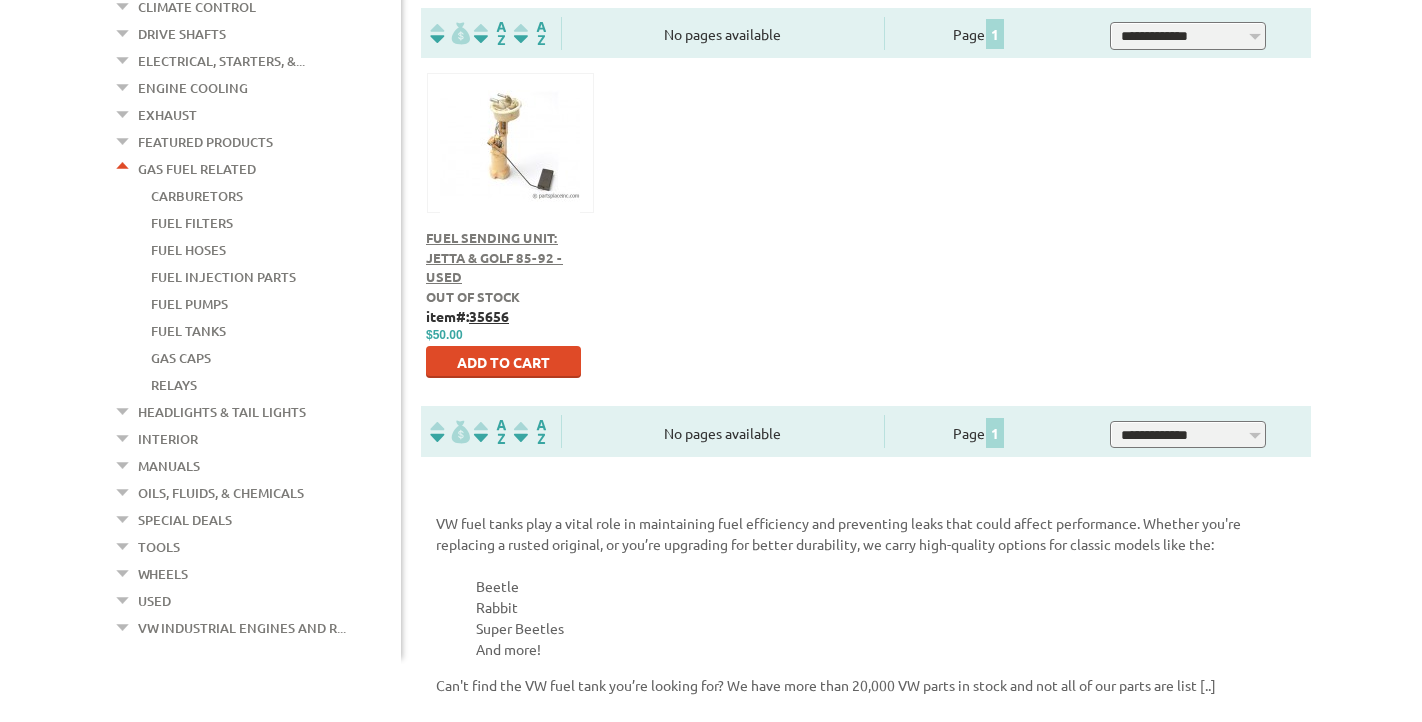 scroll, scrollTop: 531, scrollLeft: 0, axis: vertical 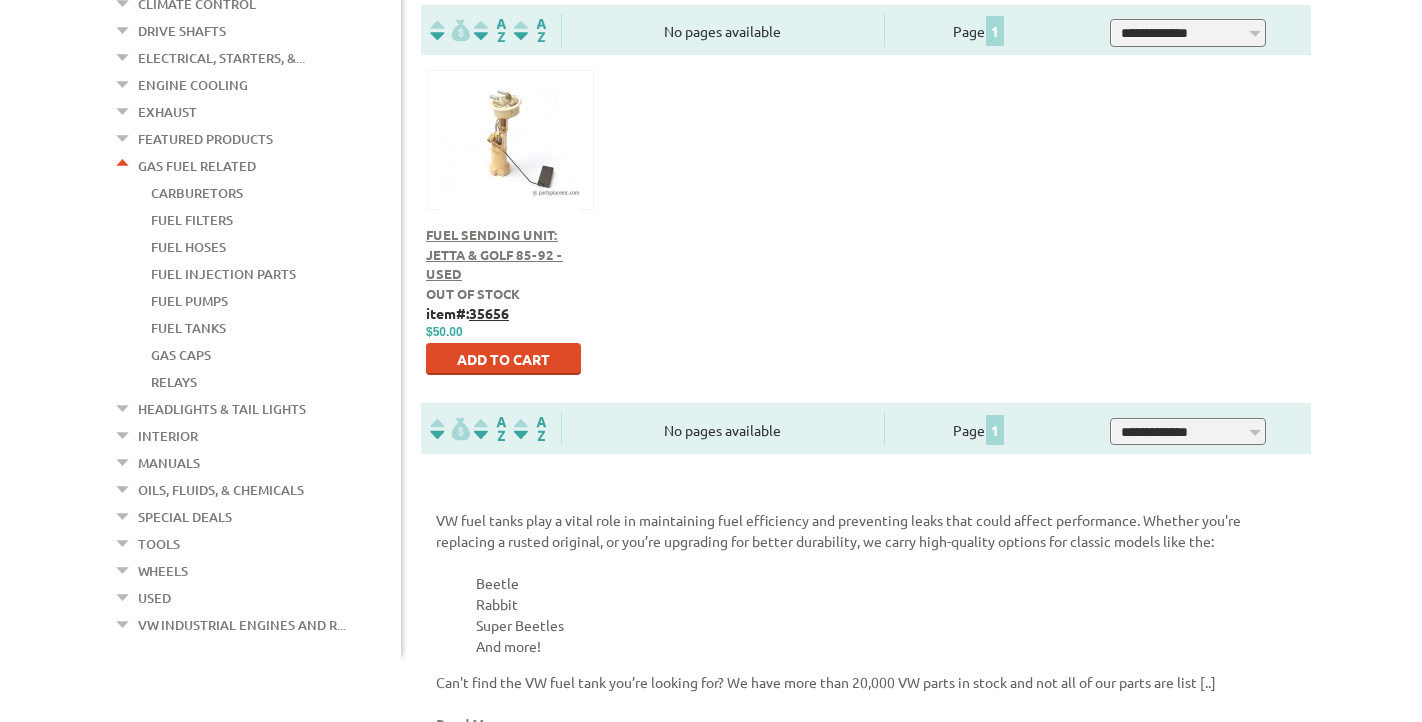 click on "35656" at bounding box center [489, 313] 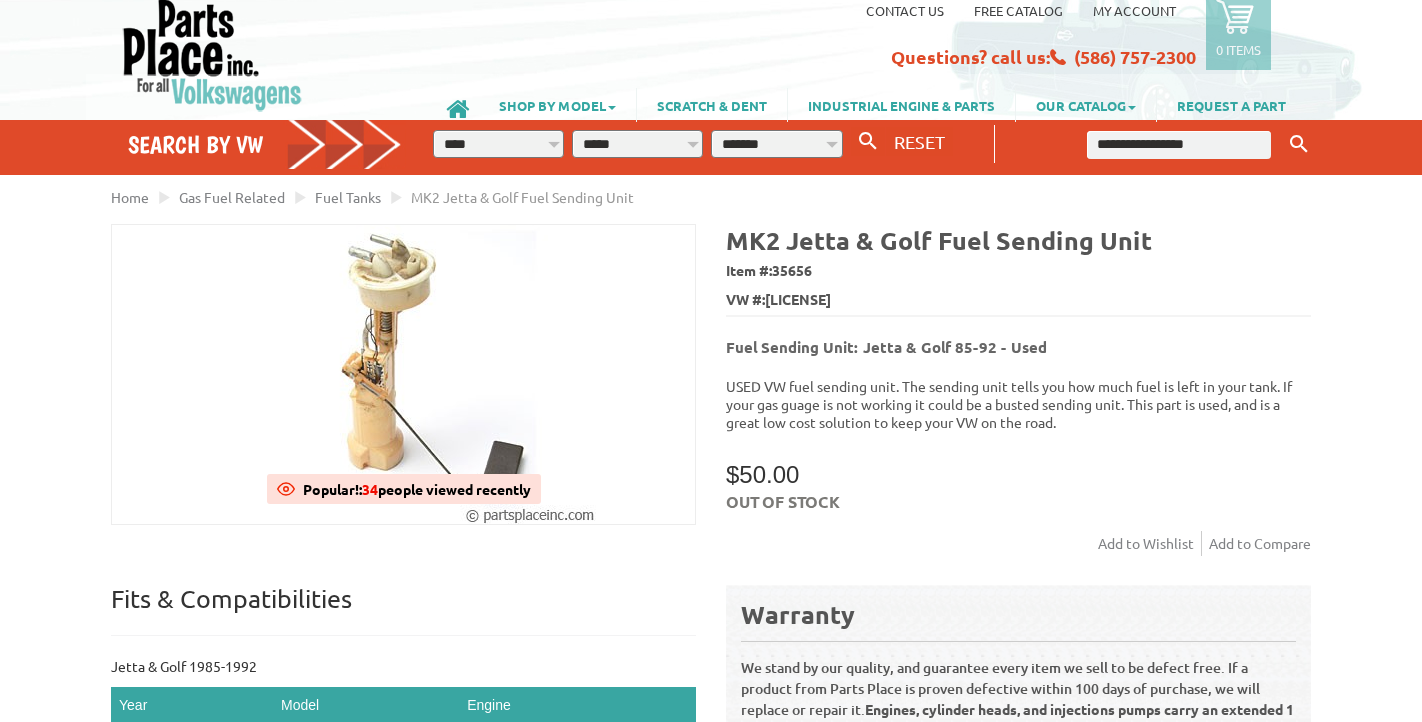 scroll, scrollTop: 0, scrollLeft: 0, axis: both 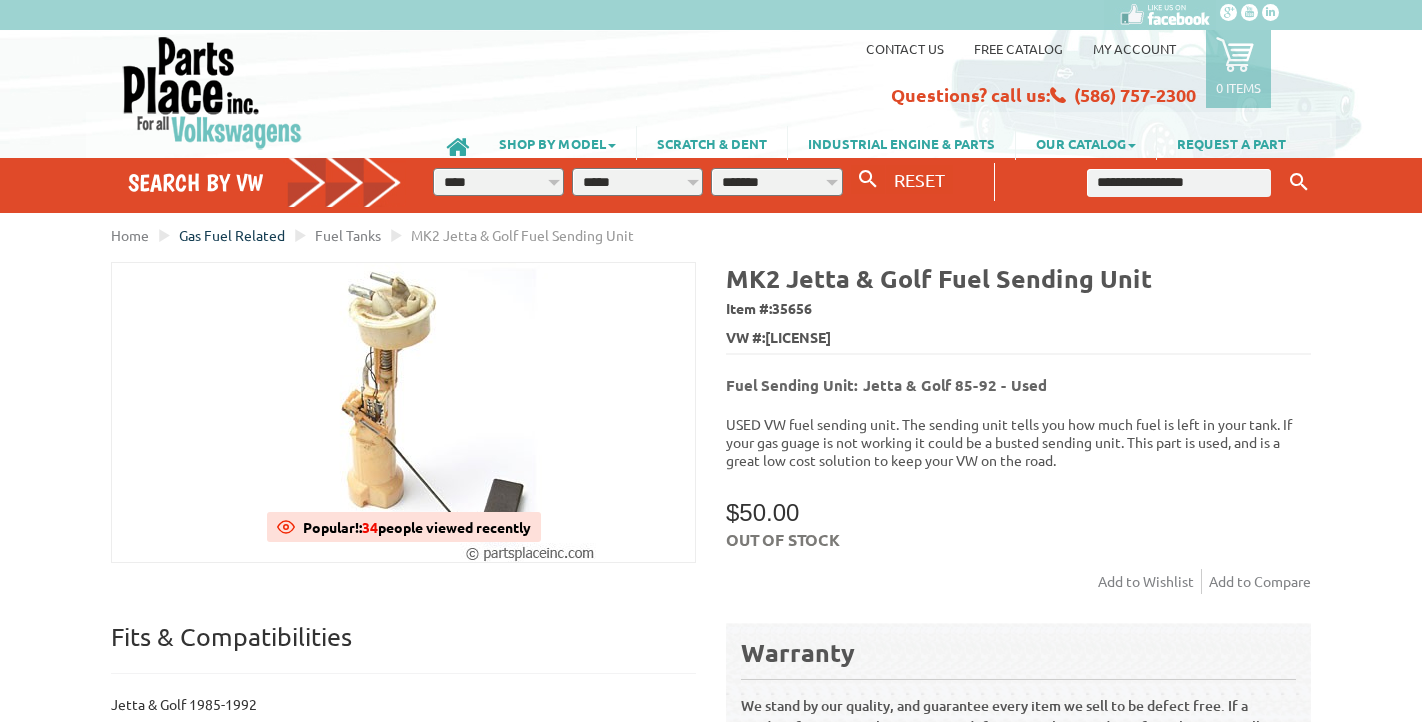 click on "Gas Fuel Related" at bounding box center (232, 235) 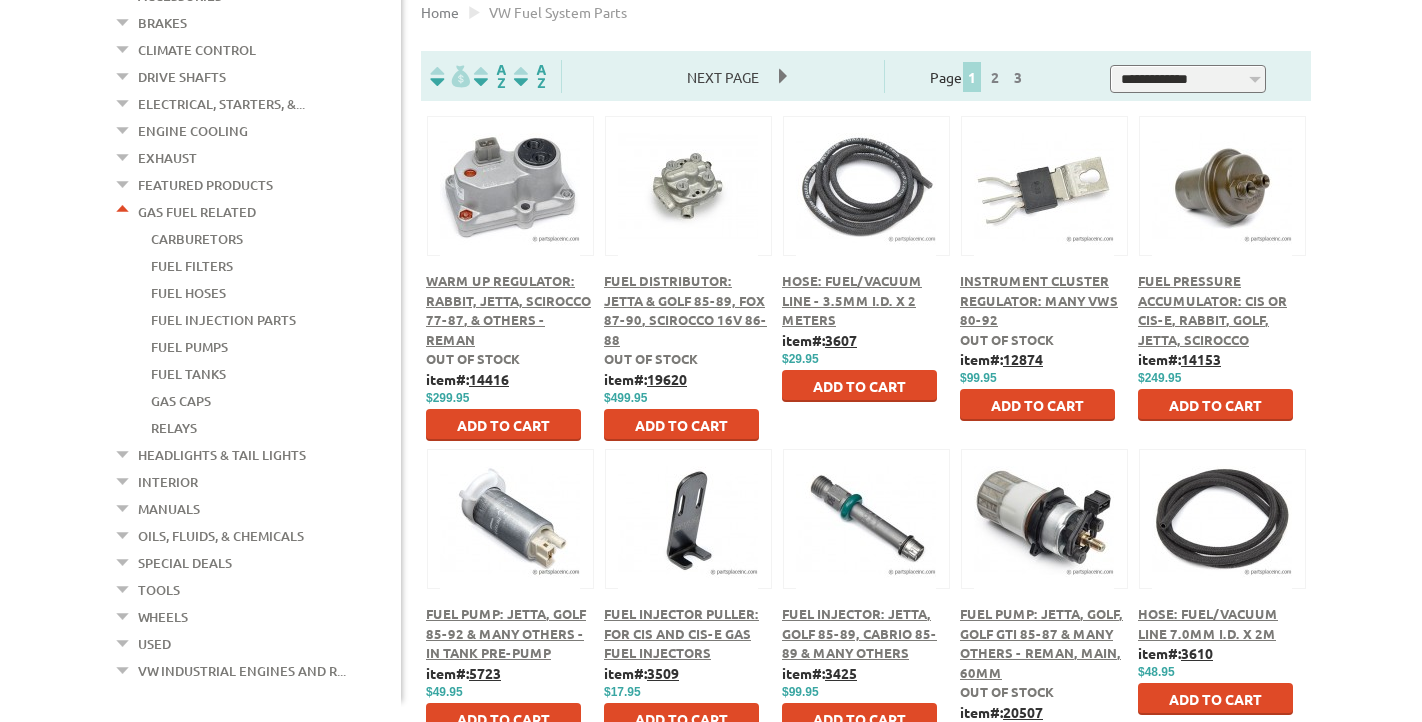 scroll, scrollTop: 558, scrollLeft: 0, axis: vertical 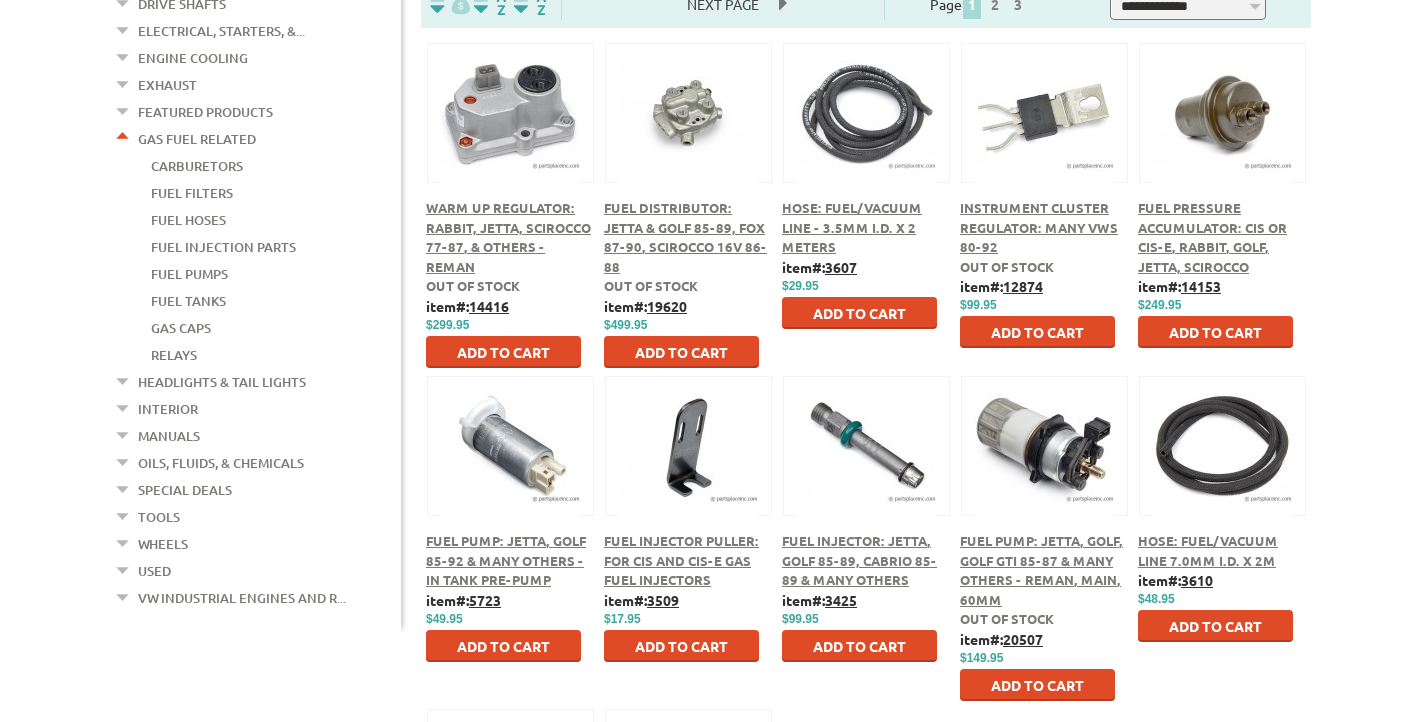 click at bounding box center (123, -298) 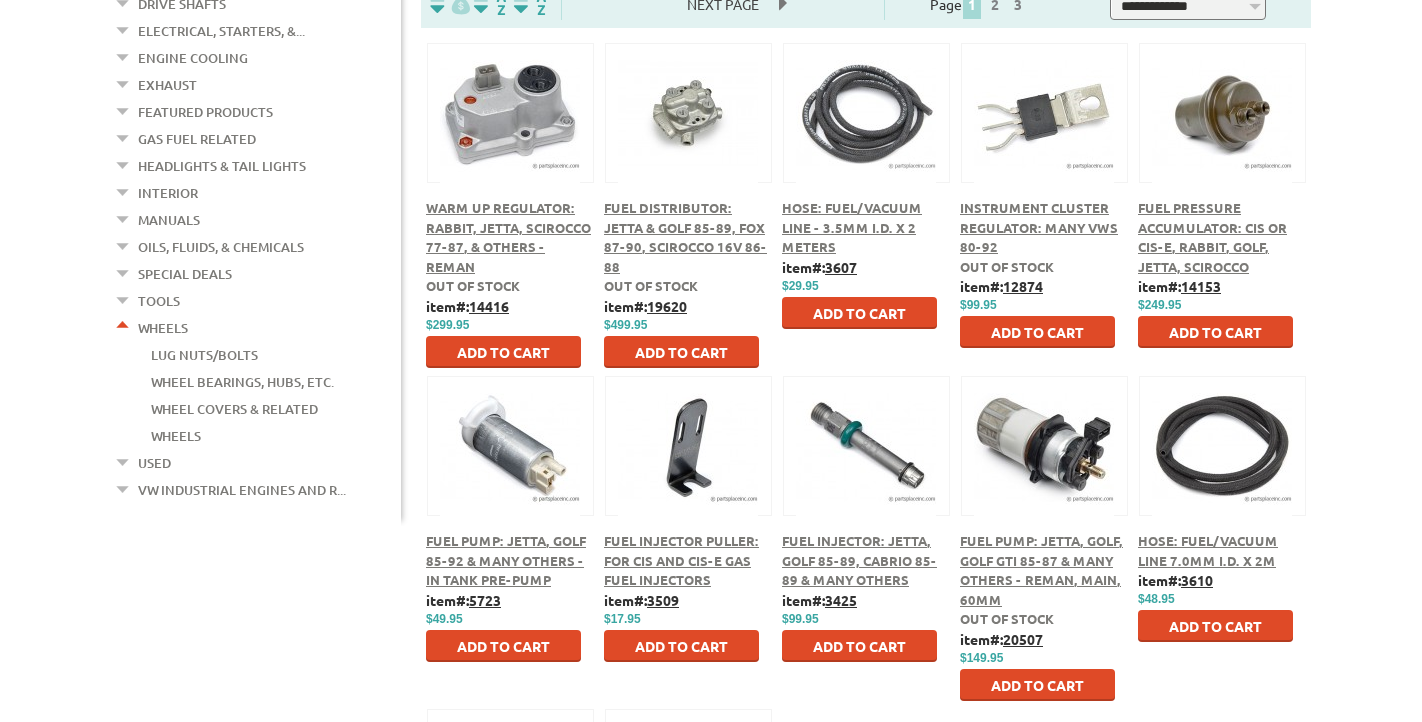 click on "Wheels" at bounding box center (176, 436) 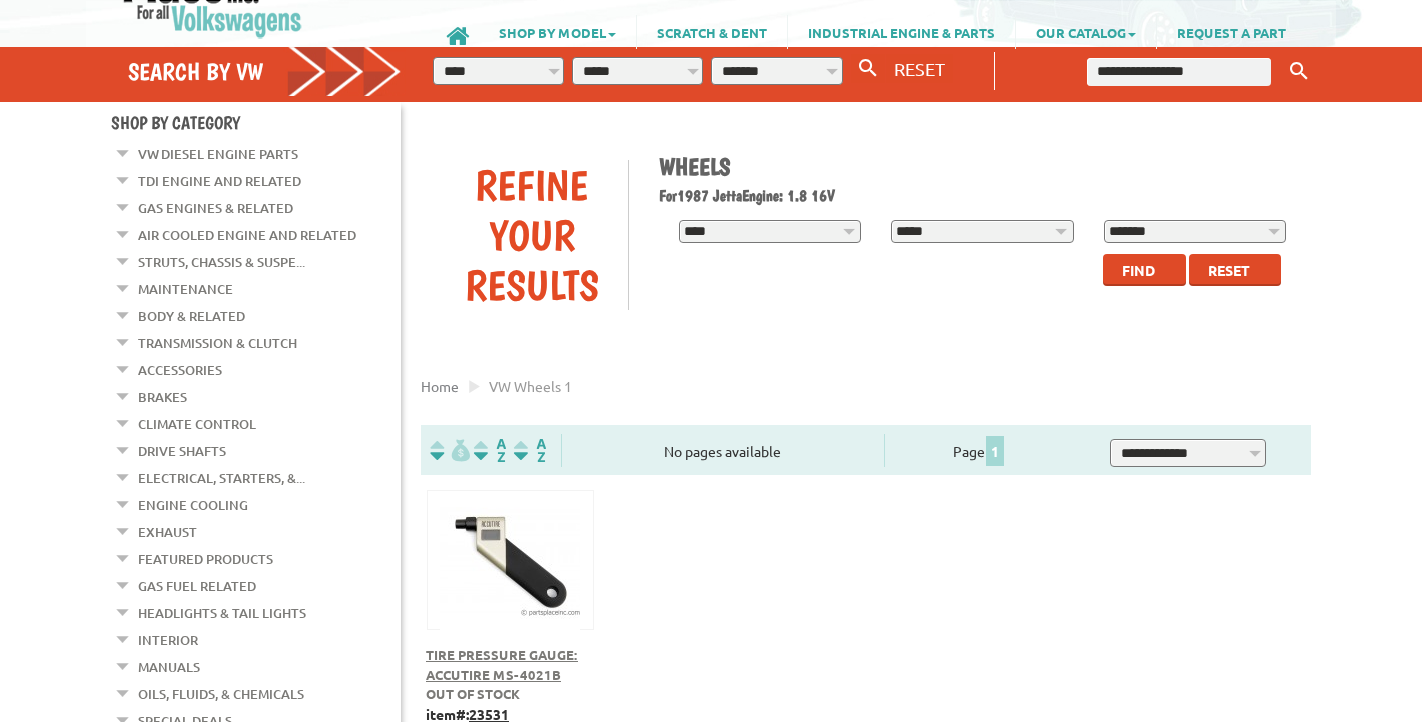 scroll, scrollTop: 0, scrollLeft: 0, axis: both 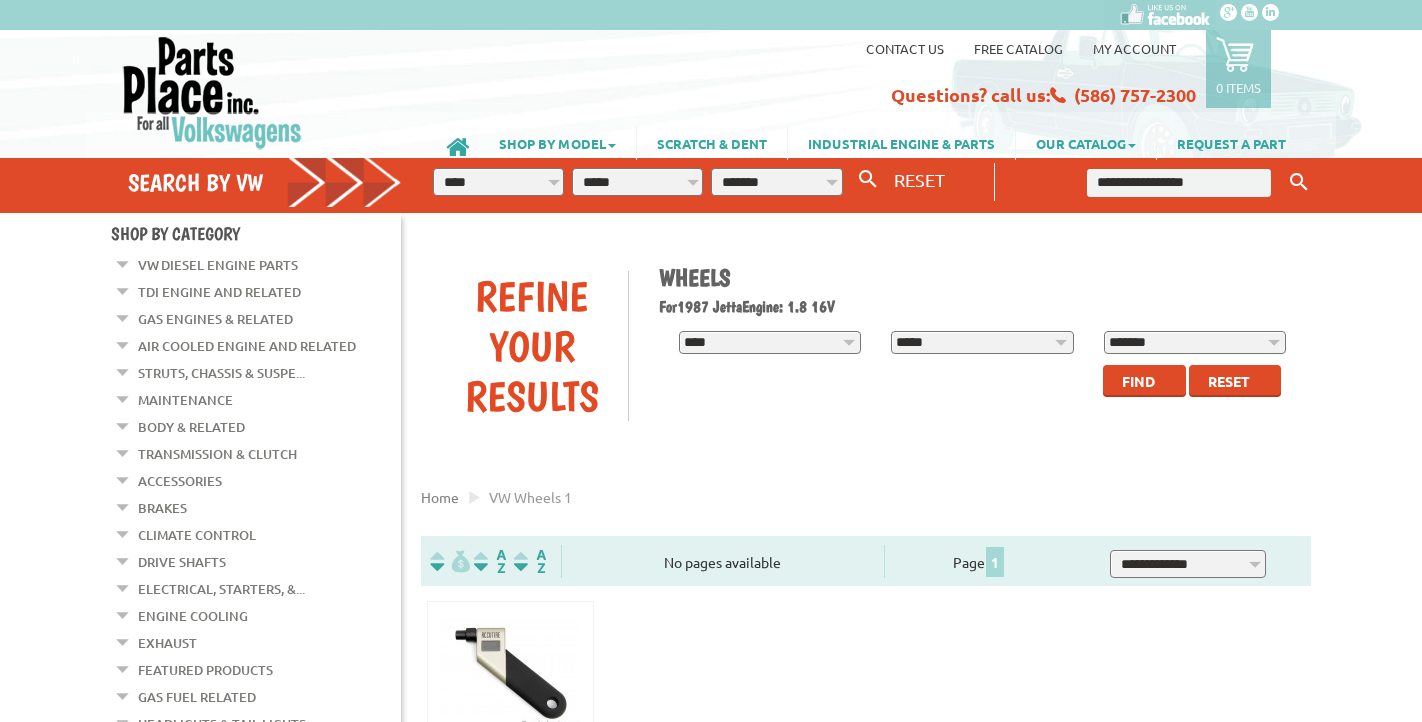 click at bounding box center [123, 260] 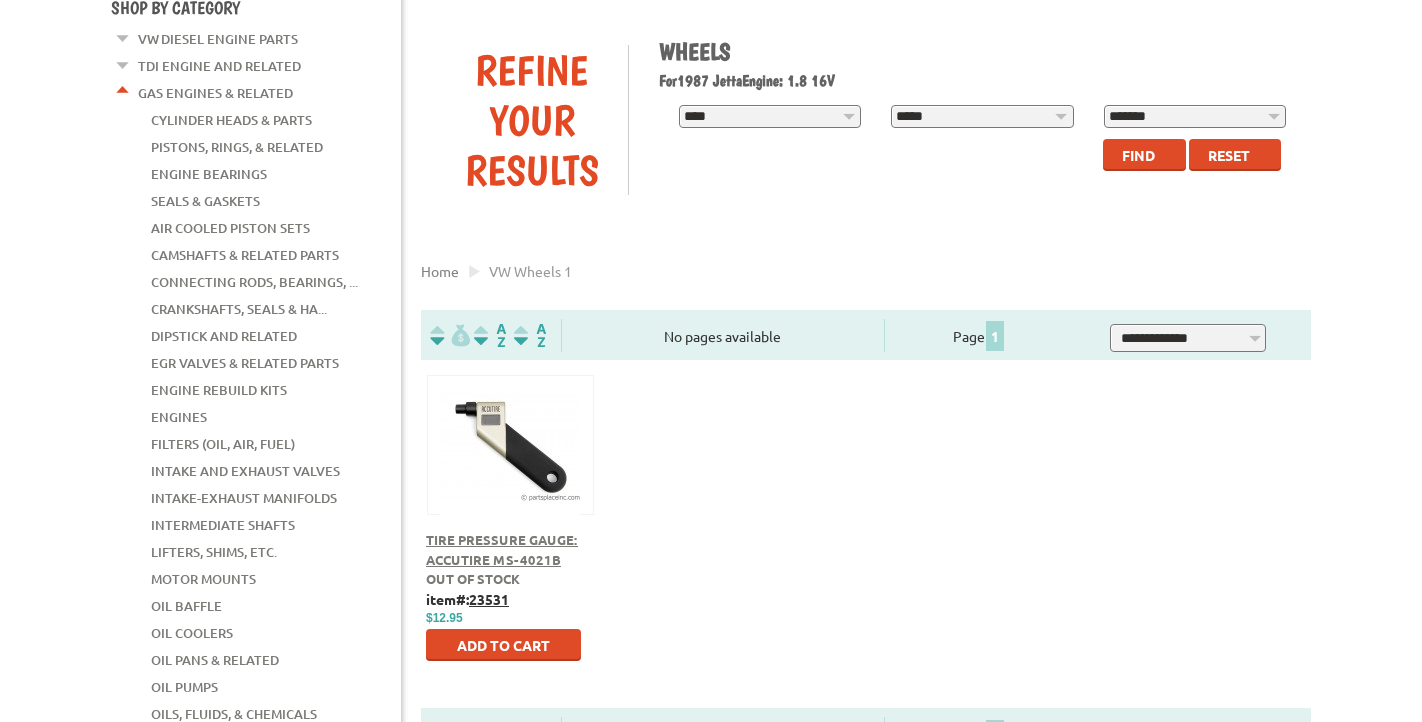 scroll, scrollTop: 229, scrollLeft: 0, axis: vertical 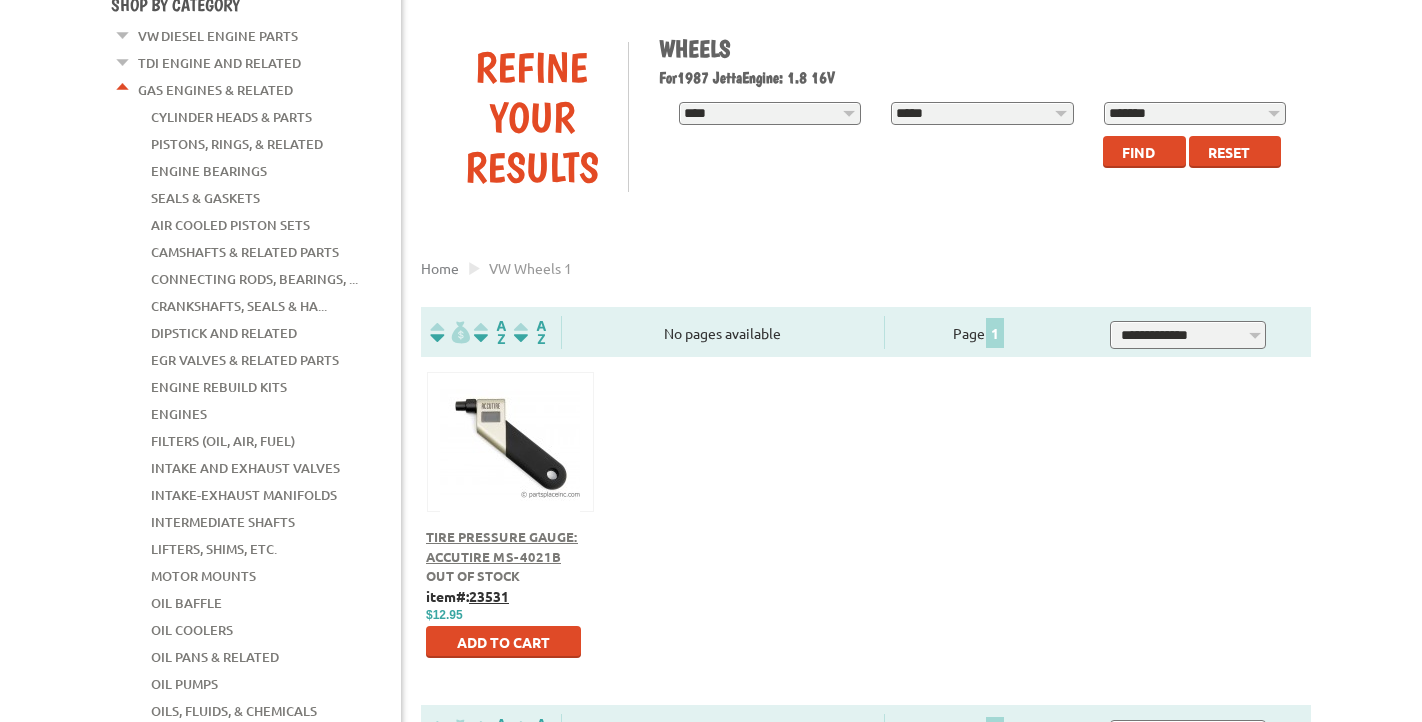 click on "Intake-Exhaust Manifolds" at bounding box center [244, 495] 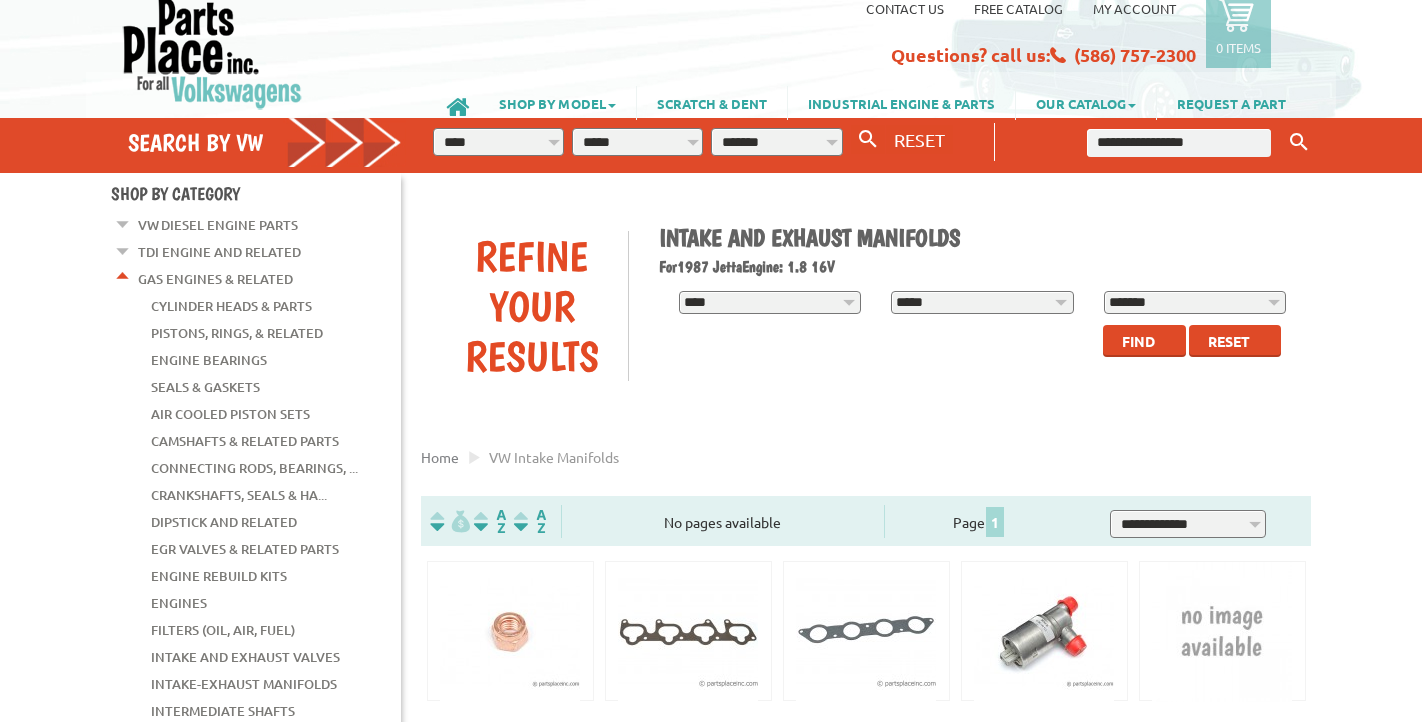 scroll, scrollTop: 0, scrollLeft: 0, axis: both 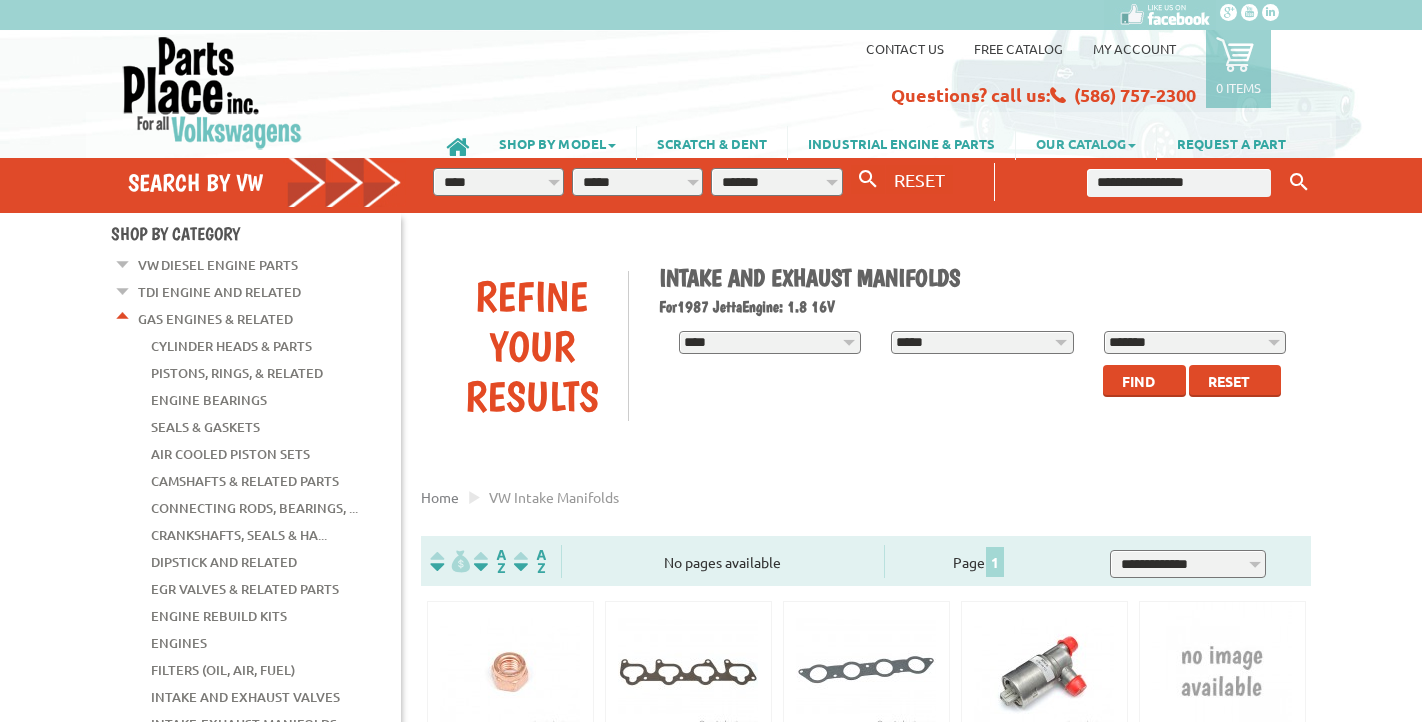 click on "OUR CATALOG" at bounding box center (1086, 143) 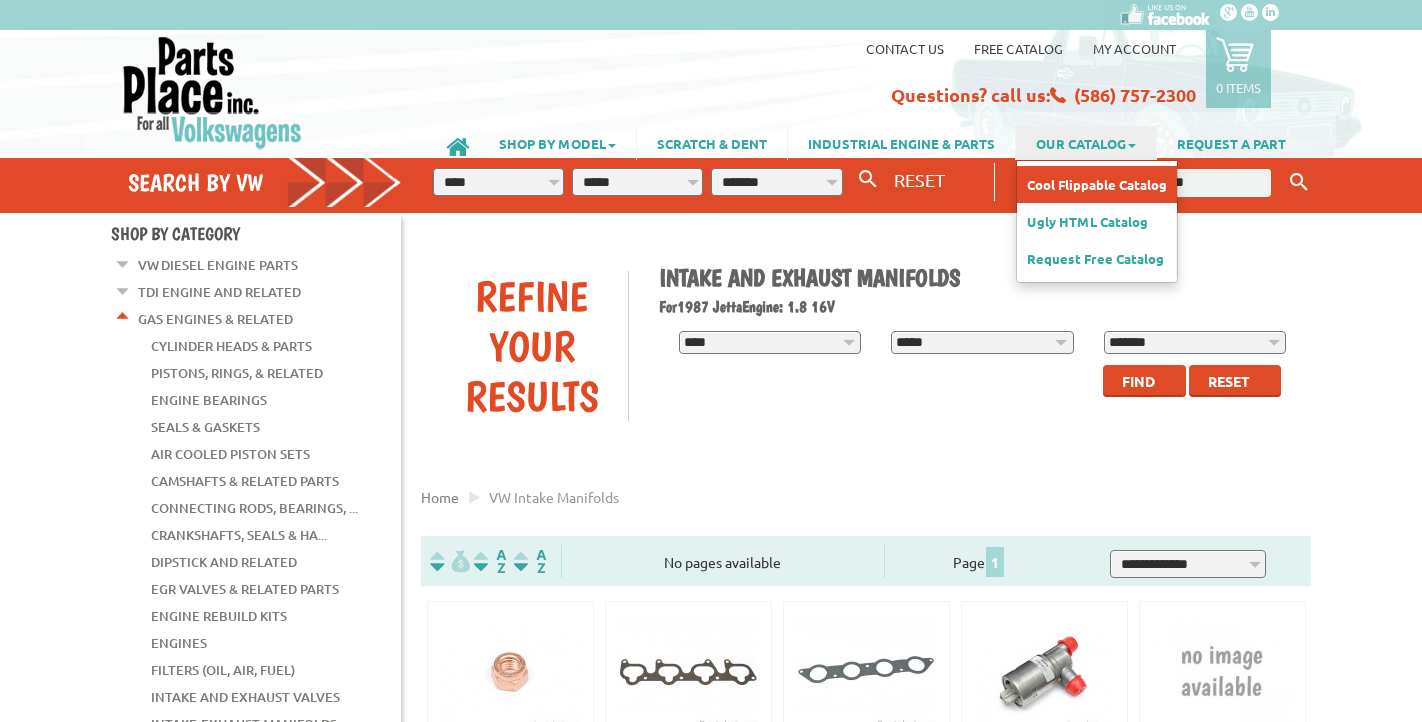 click on "Cool Flippable Catalog" at bounding box center [1097, 184] 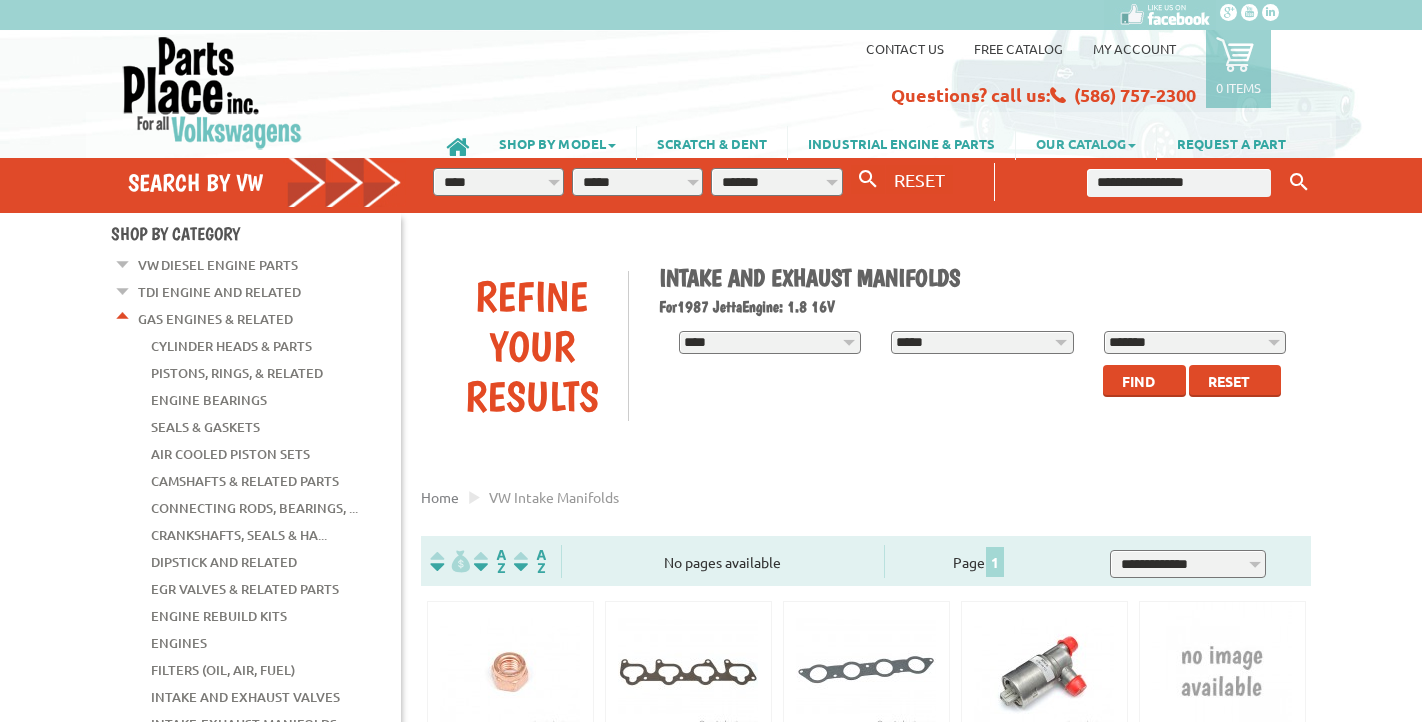 click on "OUR CATALOG" at bounding box center [1086, 143] 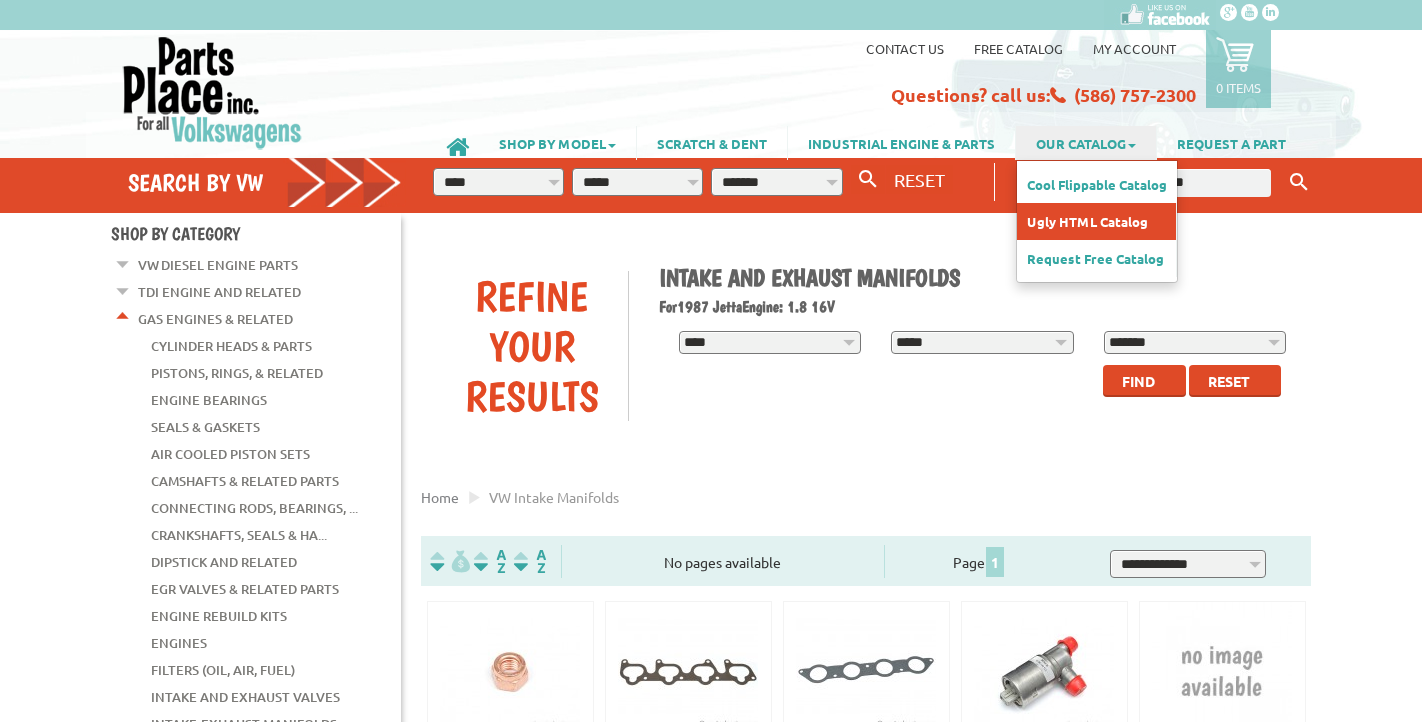 click on "Ugly HTML Catalog" at bounding box center (1096, 221) 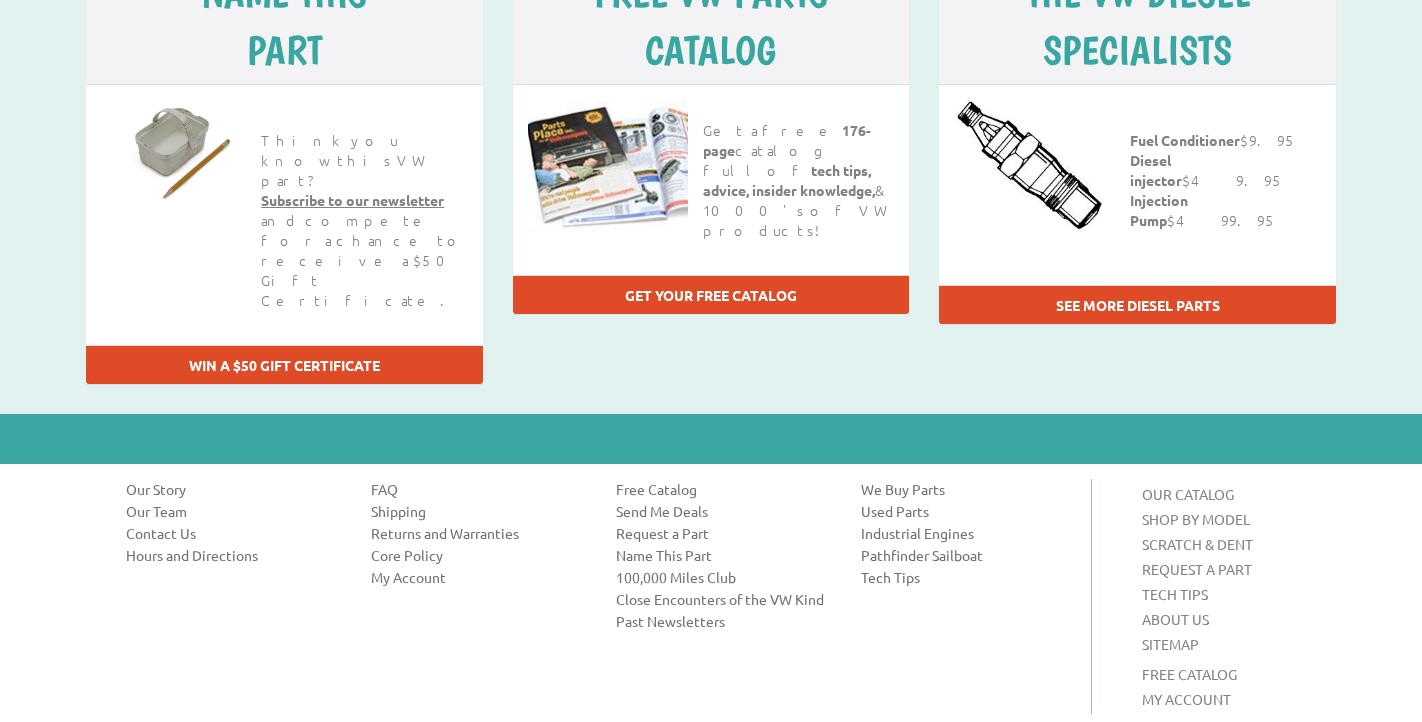 scroll, scrollTop: 2659, scrollLeft: 0, axis: vertical 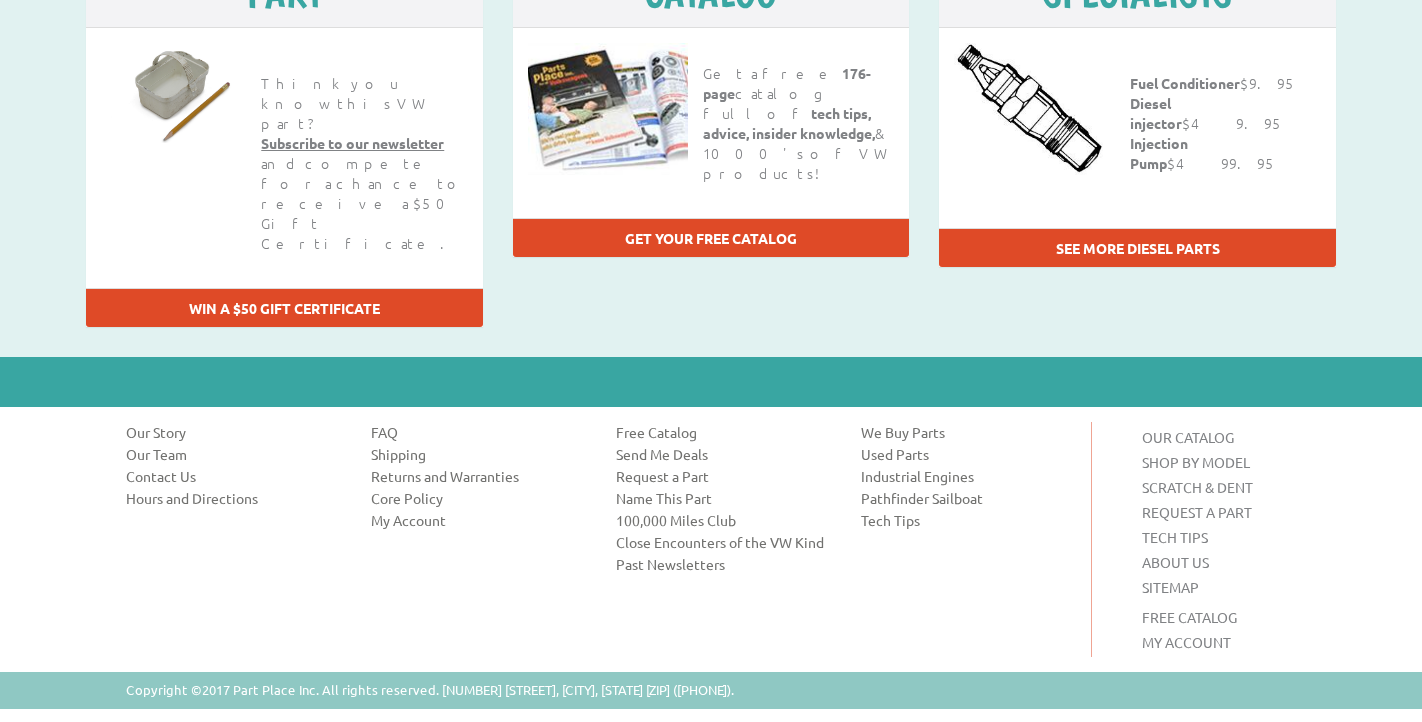 click on "ABOUT US" at bounding box center (1175, 562) 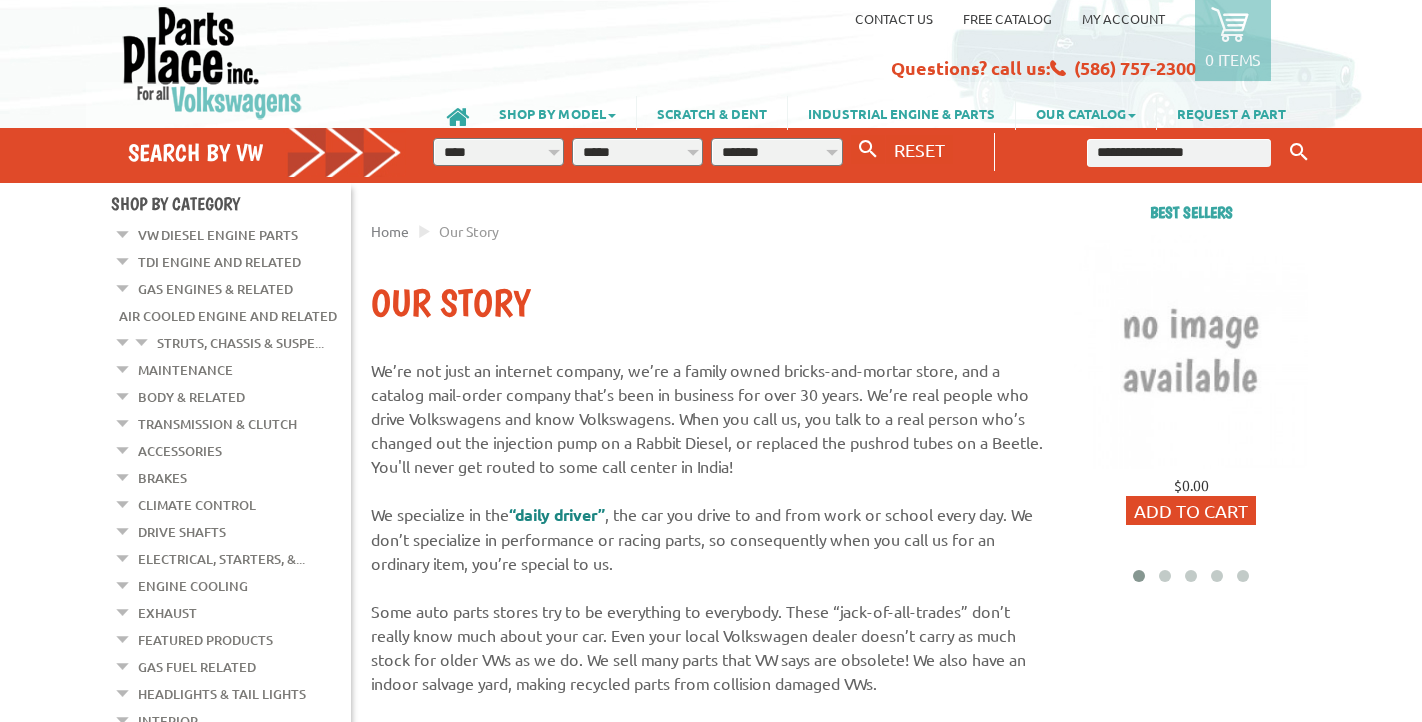 scroll, scrollTop: 0, scrollLeft: 0, axis: both 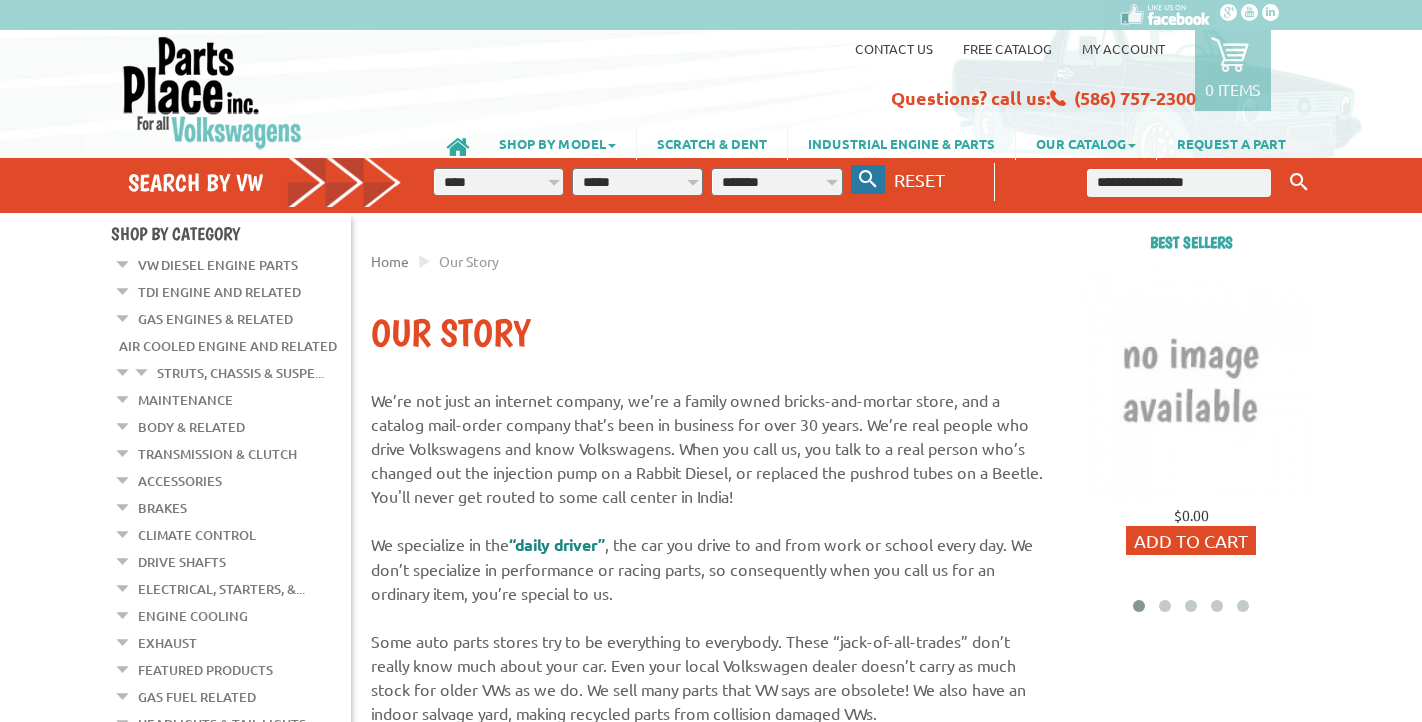 click at bounding box center (868, 179) 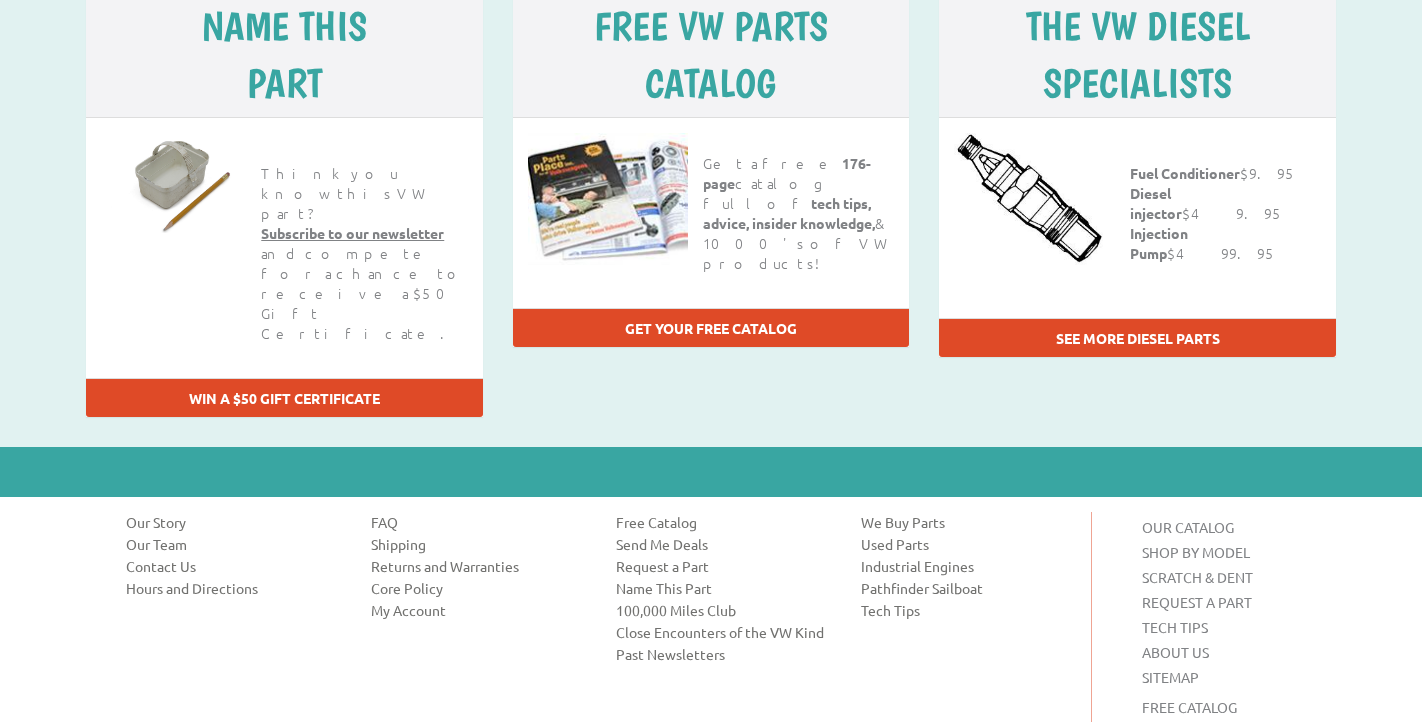 scroll, scrollTop: 1988, scrollLeft: 0, axis: vertical 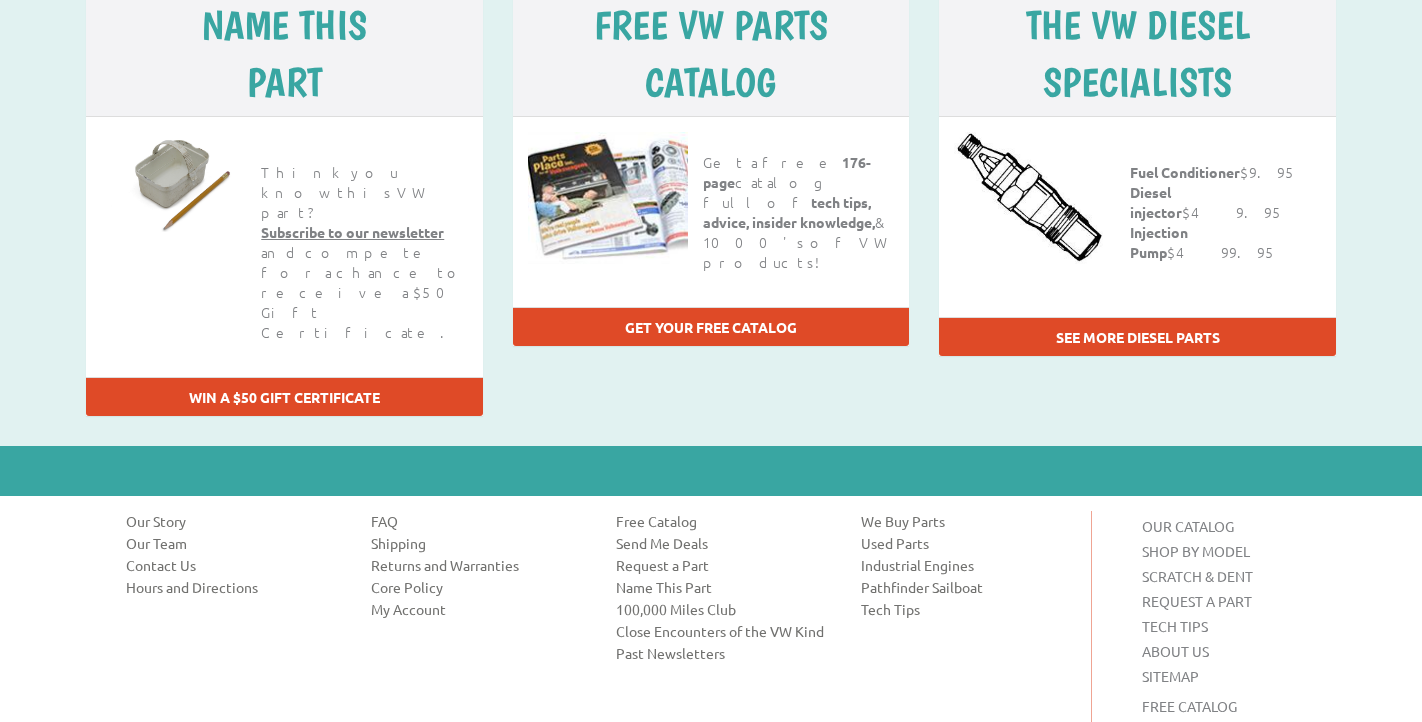 click on "Pathfinder Sailboat" at bounding box center [968, 587] 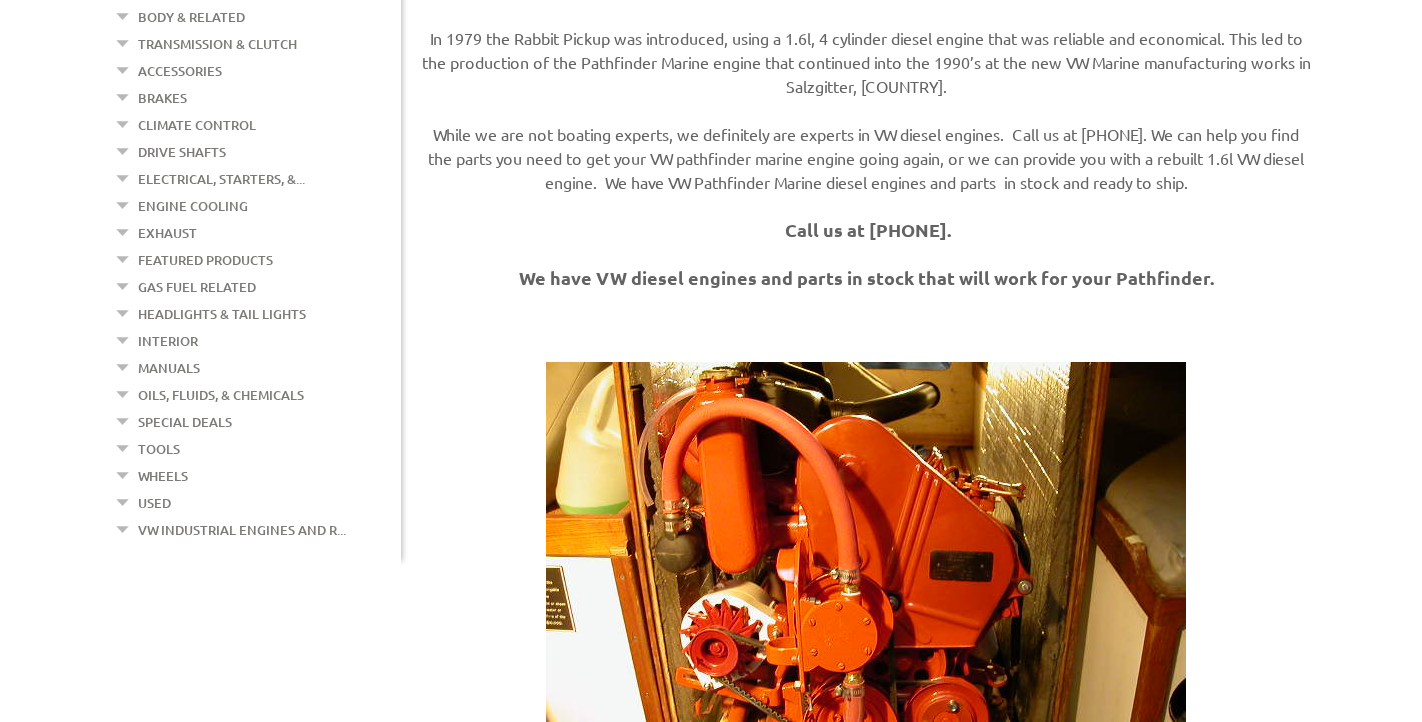 scroll, scrollTop: 436, scrollLeft: 0, axis: vertical 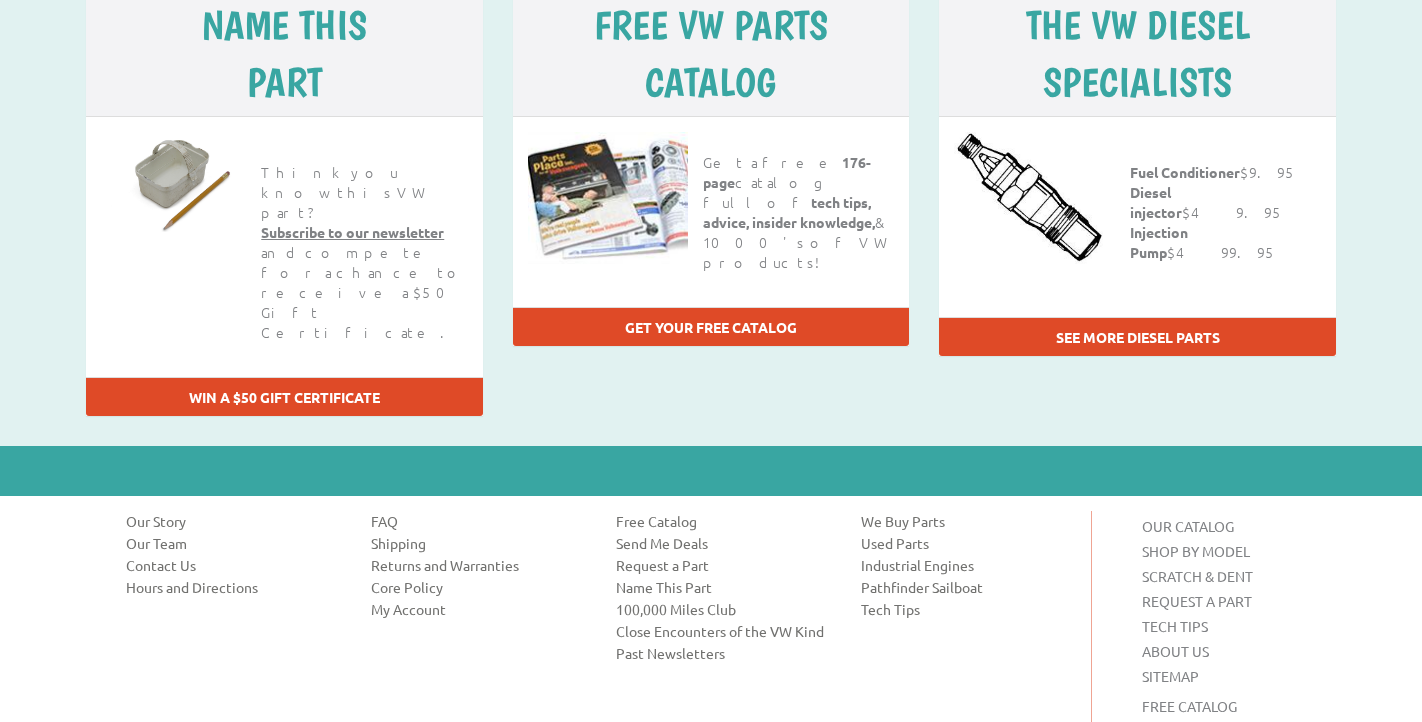 click on "Past Newsletters" at bounding box center (723, 653) 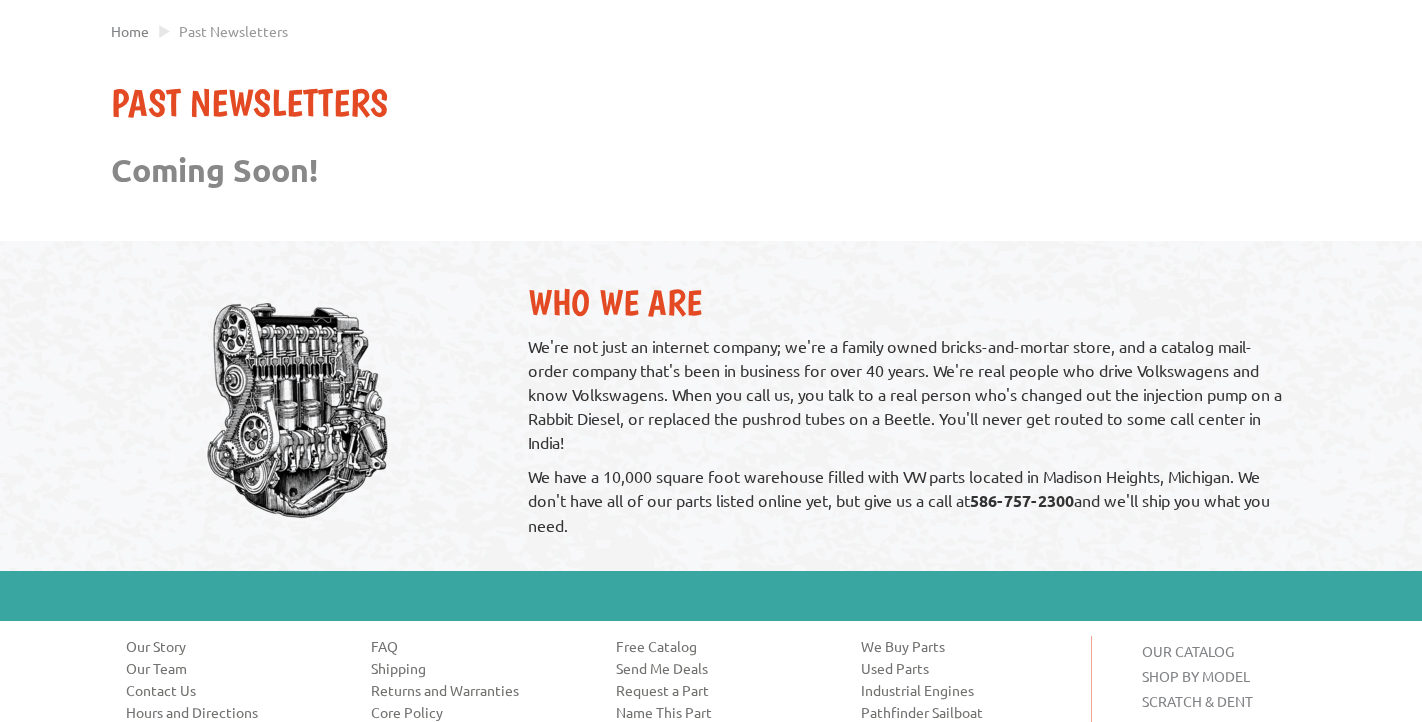 scroll, scrollTop: 0, scrollLeft: 0, axis: both 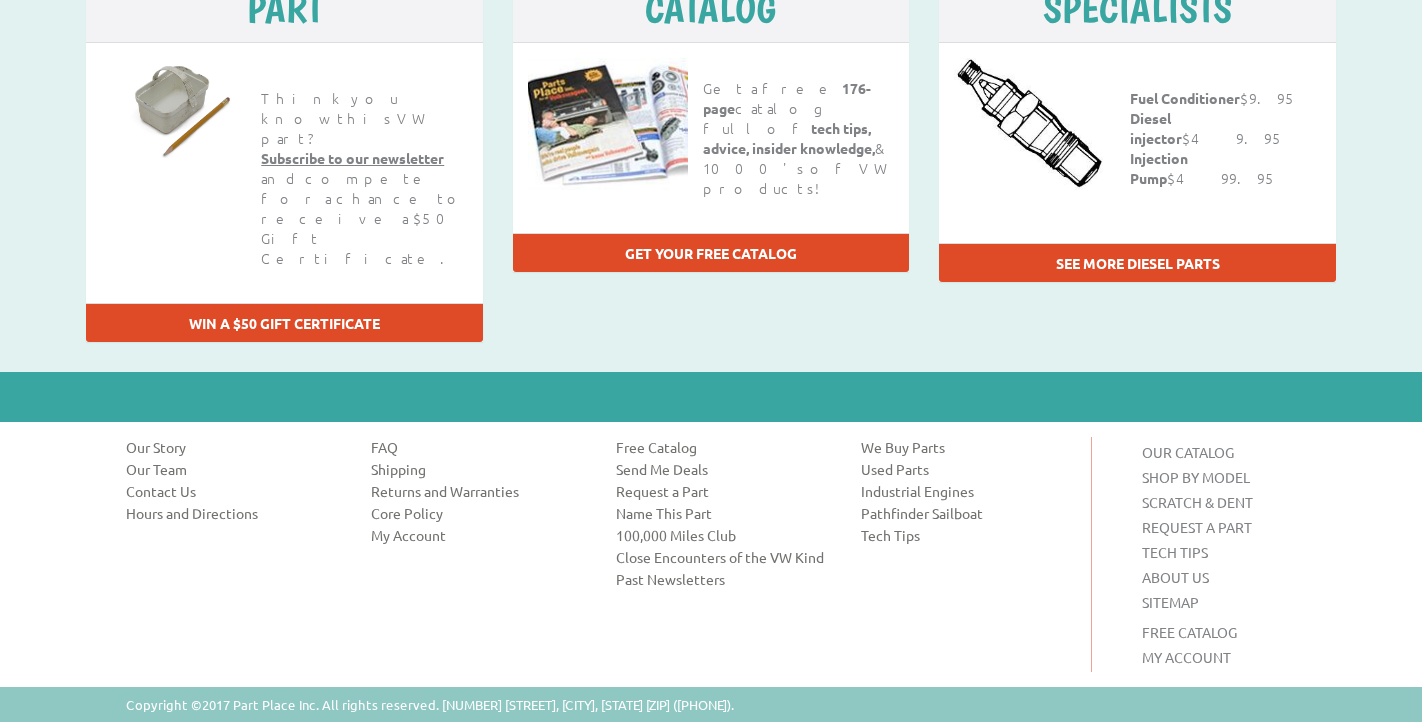 click on "Hours and Directions" at bounding box center [233, 513] 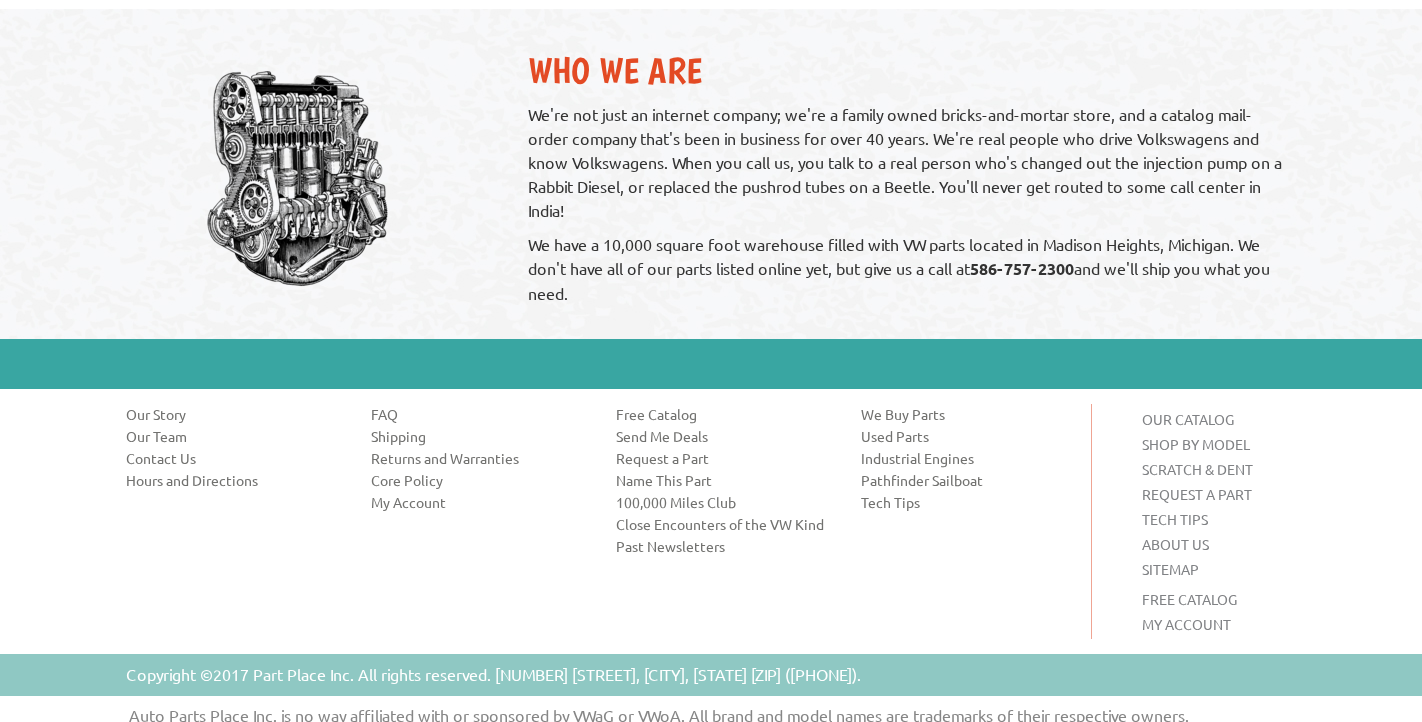 scroll, scrollTop: 1040, scrollLeft: 0, axis: vertical 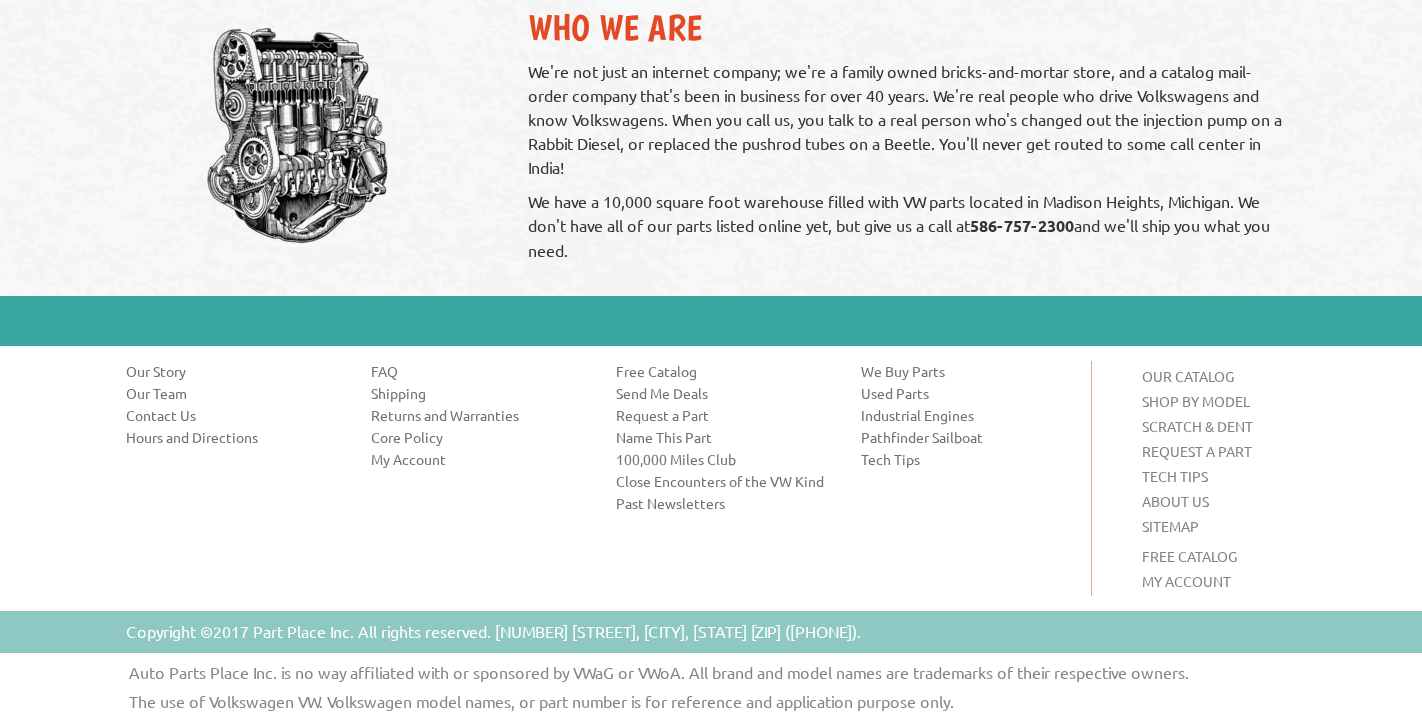 click on "Our Team" at bounding box center (233, 393) 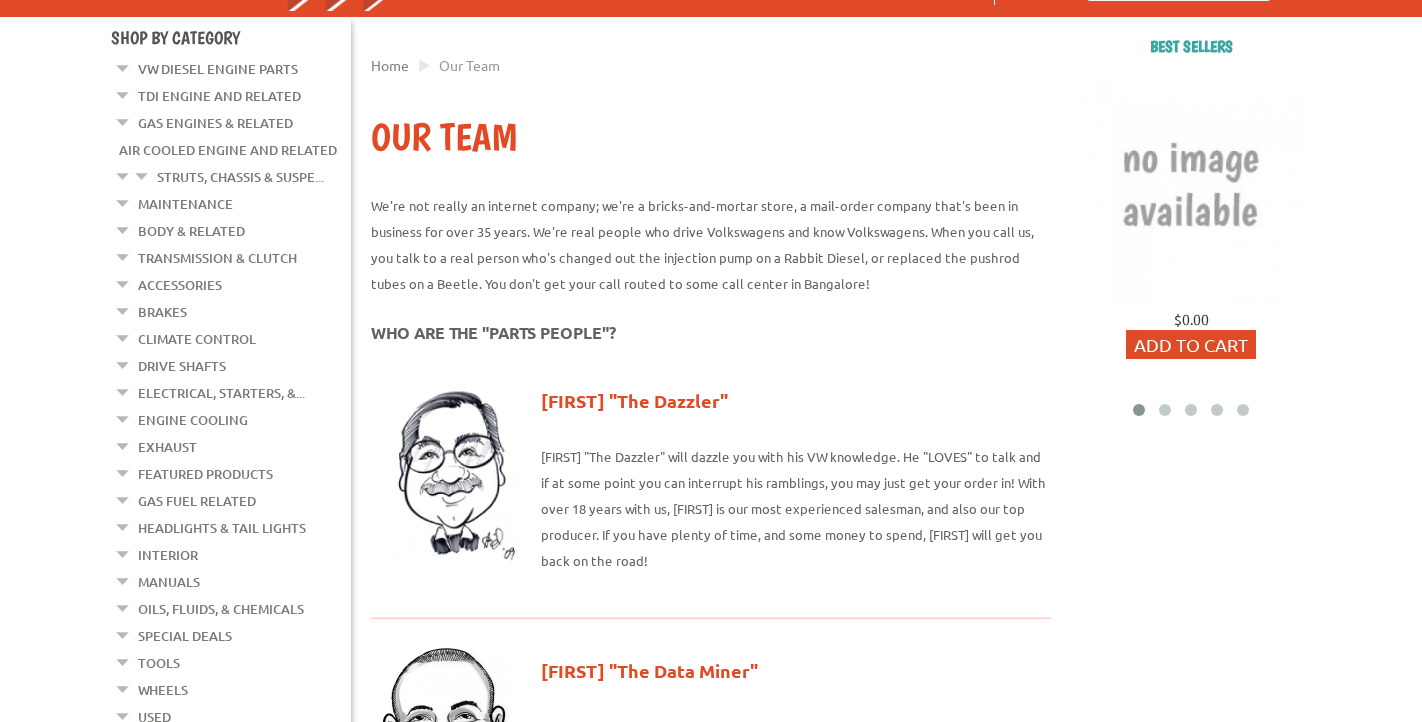 scroll, scrollTop: 199, scrollLeft: 0, axis: vertical 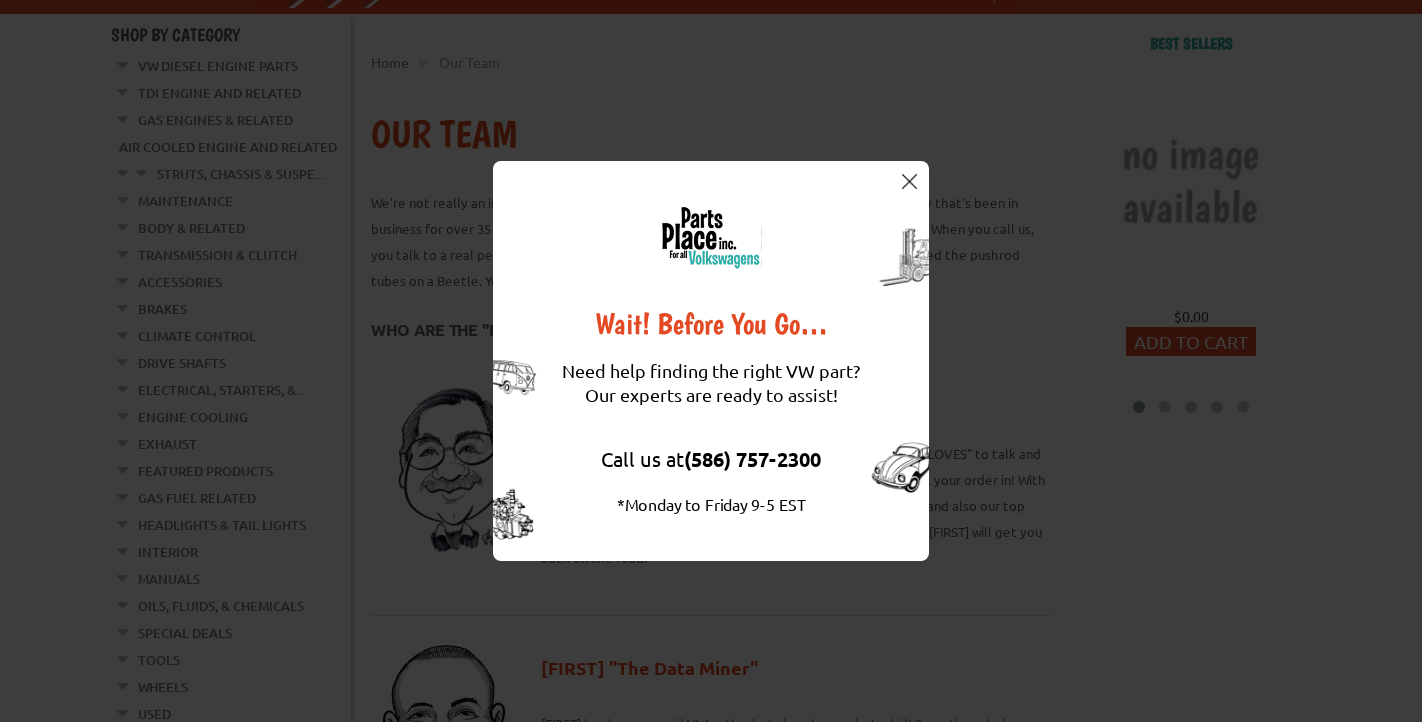 click at bounding box center (909, 181) 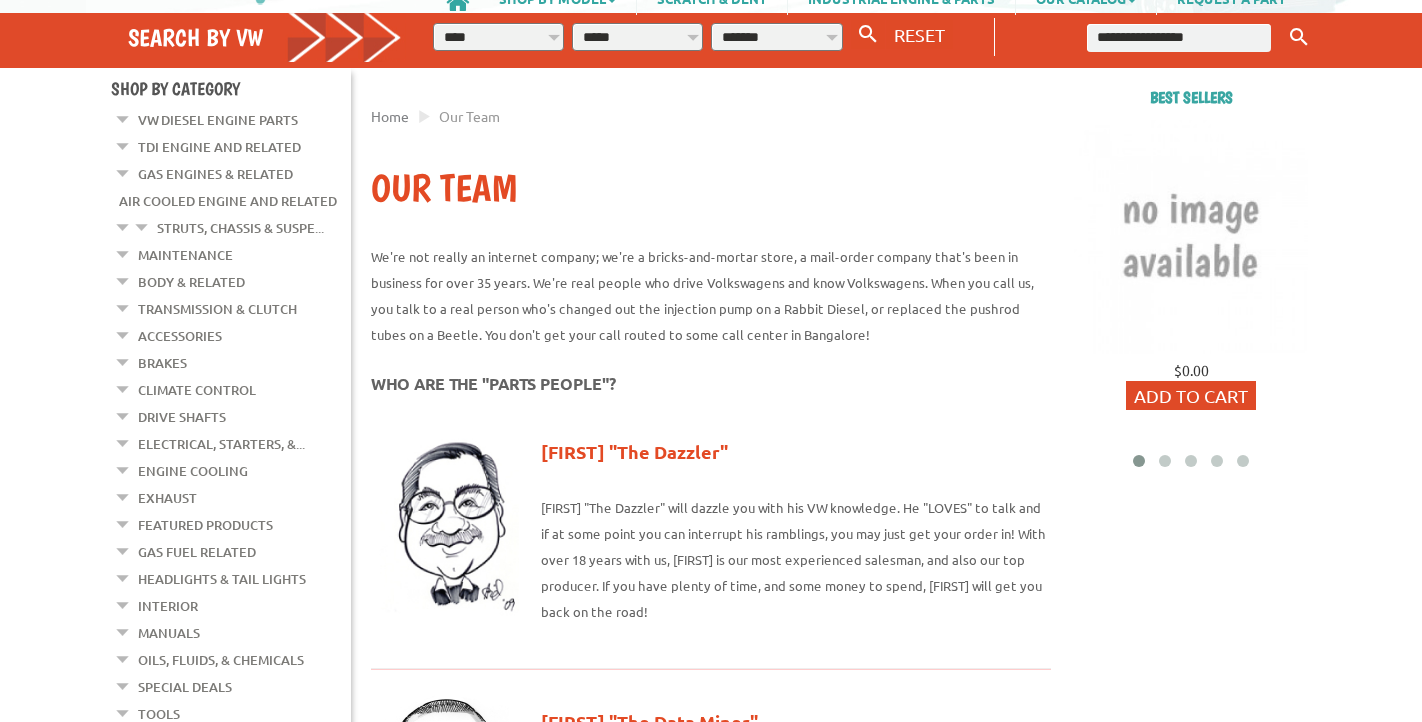 scroll, scrollTop: 0, scrollLeft: 0, axis: both 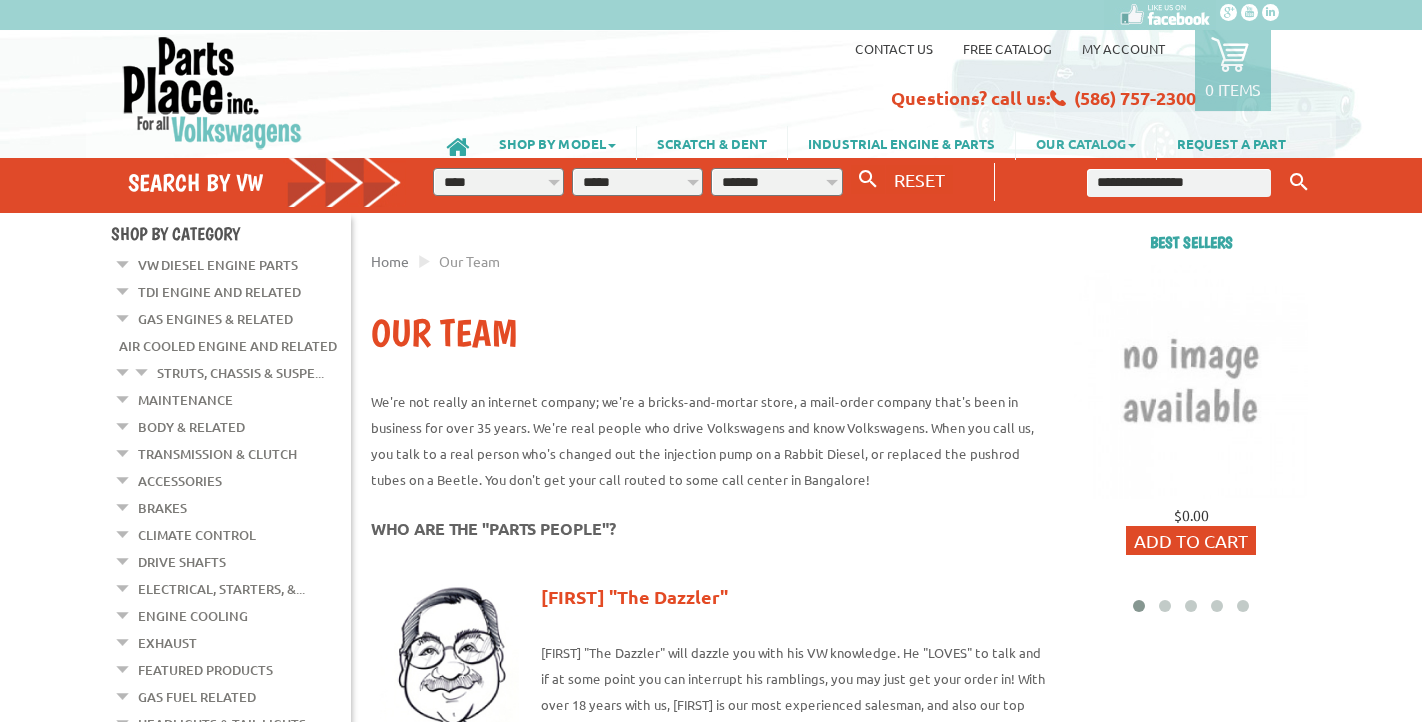click on "OUR CATALOG" at bounding box center (1086, 143) 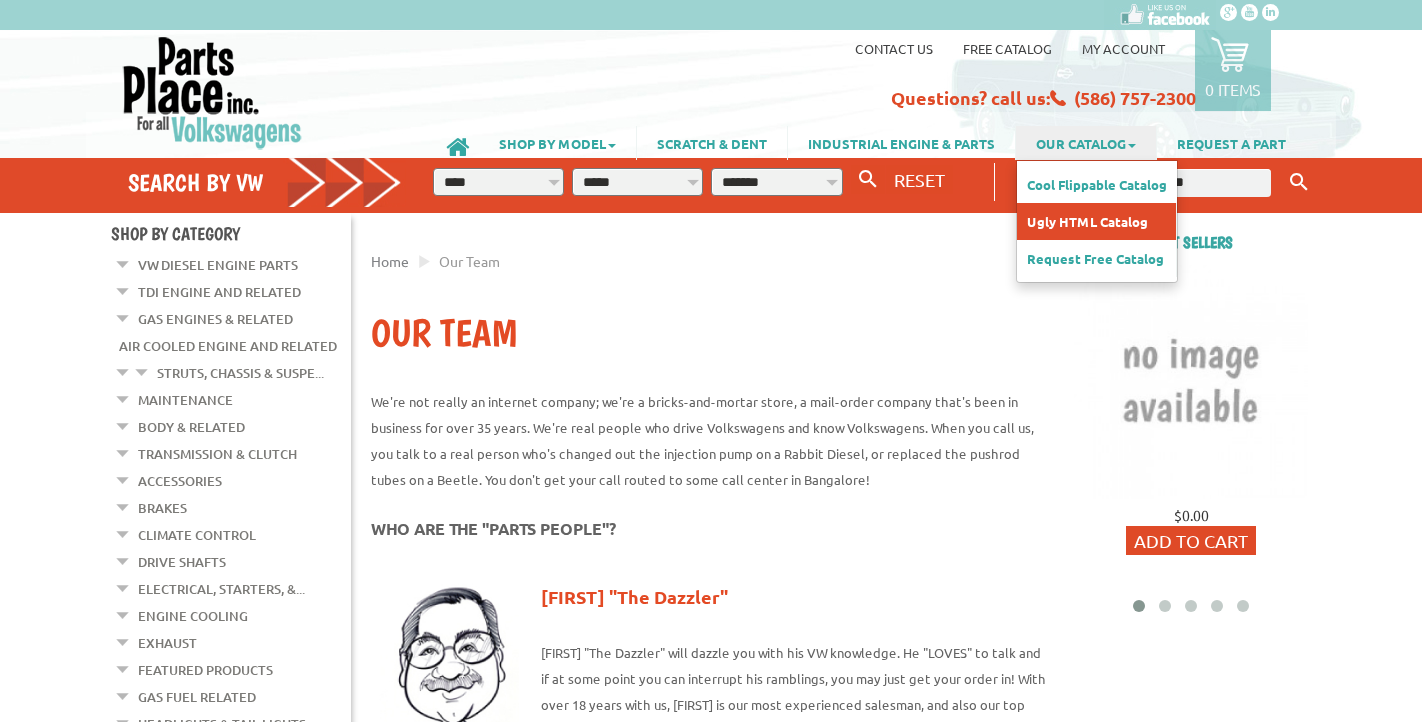 click on "Ugly HTML Catalog" at bounding box center (1096, 221) 